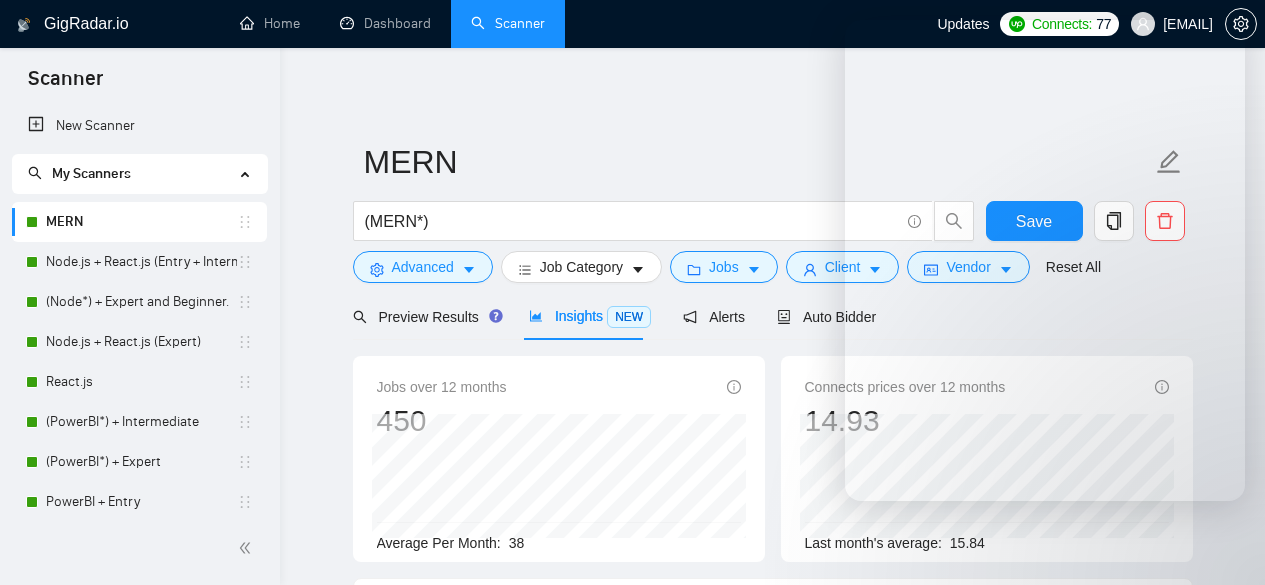scroll, scrollTop: 56, scrollLeft: 0, axis: vertical 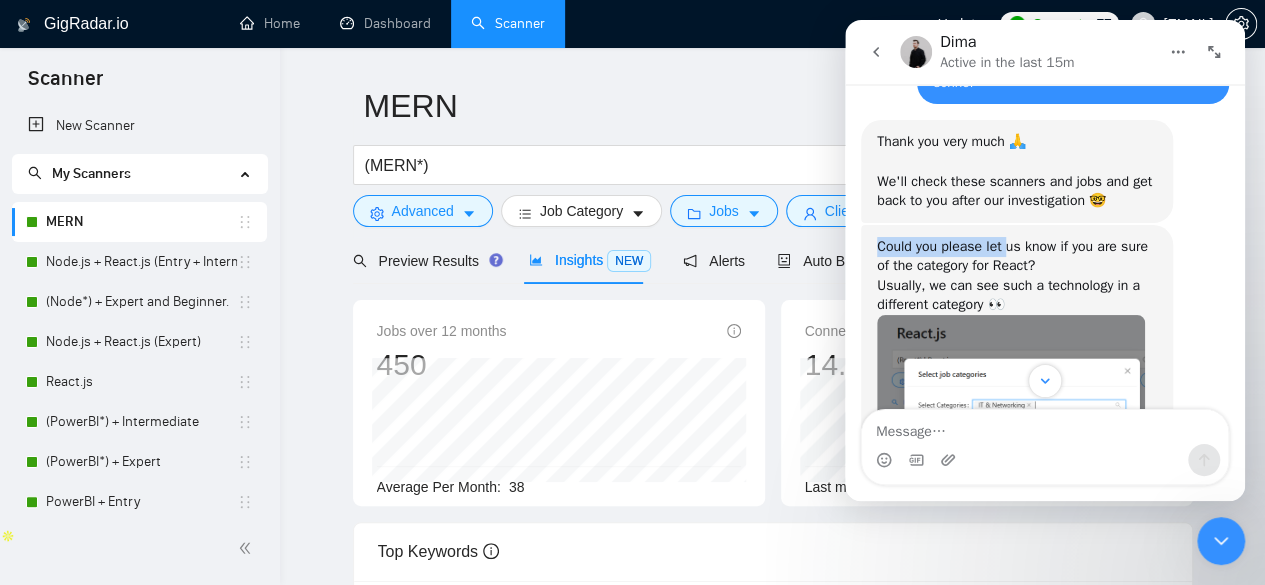drag, startPoint x: 876, startPoint y: 251, endPoint x: 1015, endPoint y: 236, distance: 139.807 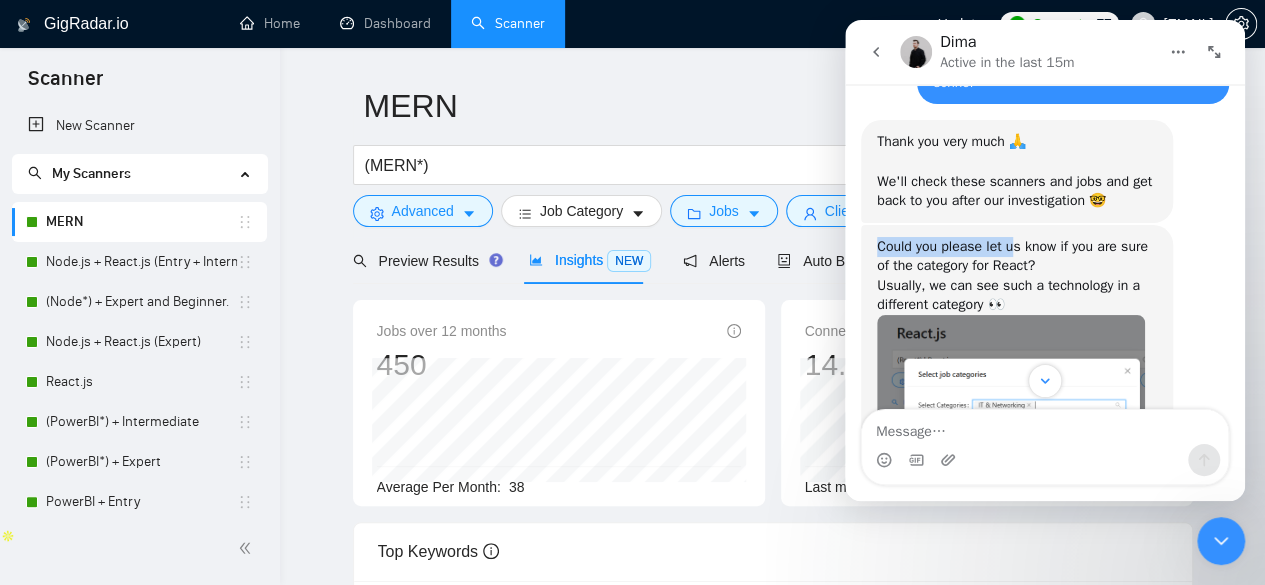 scroll, scrollTop: 1619, scrollLeft: 0, axis: vertical 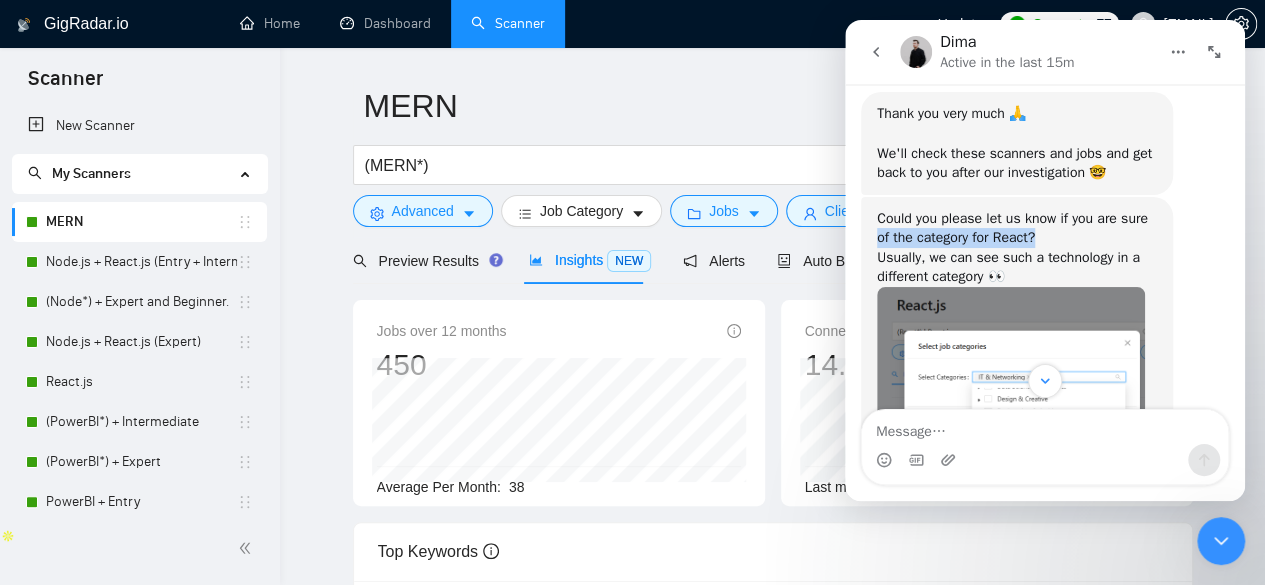 drag, startPoint x: 879, startPoint y: 243, endPoint x: 1043, endPoint y: 233, distance: 164.3046 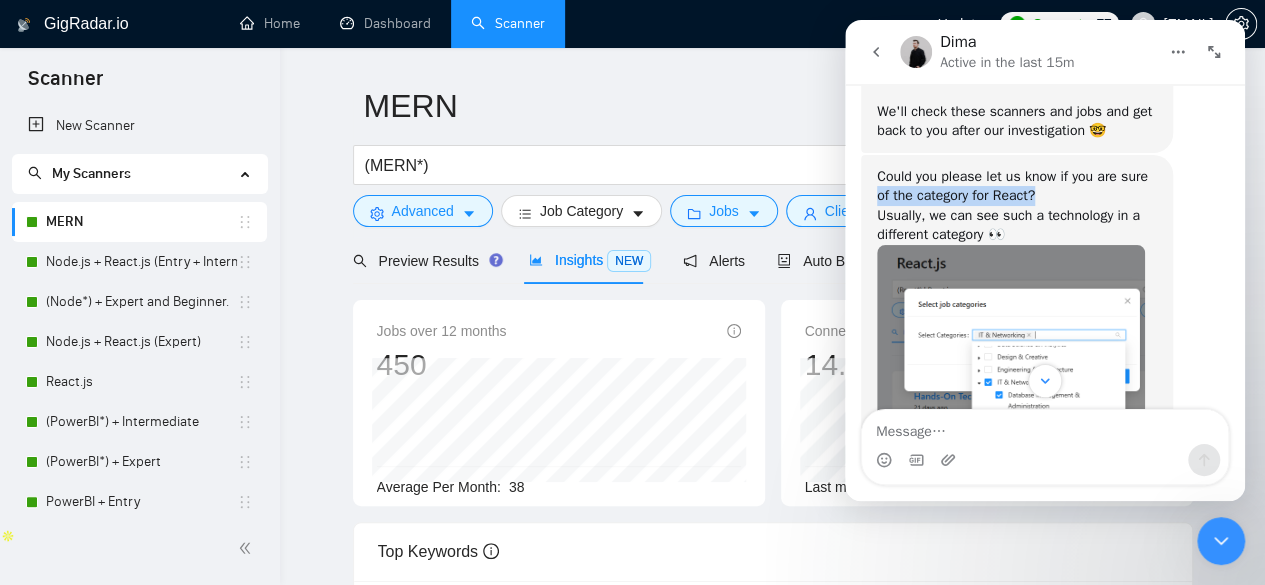 scroll, scrollTop: 1662, scrollLeft: 0, axis: vertical 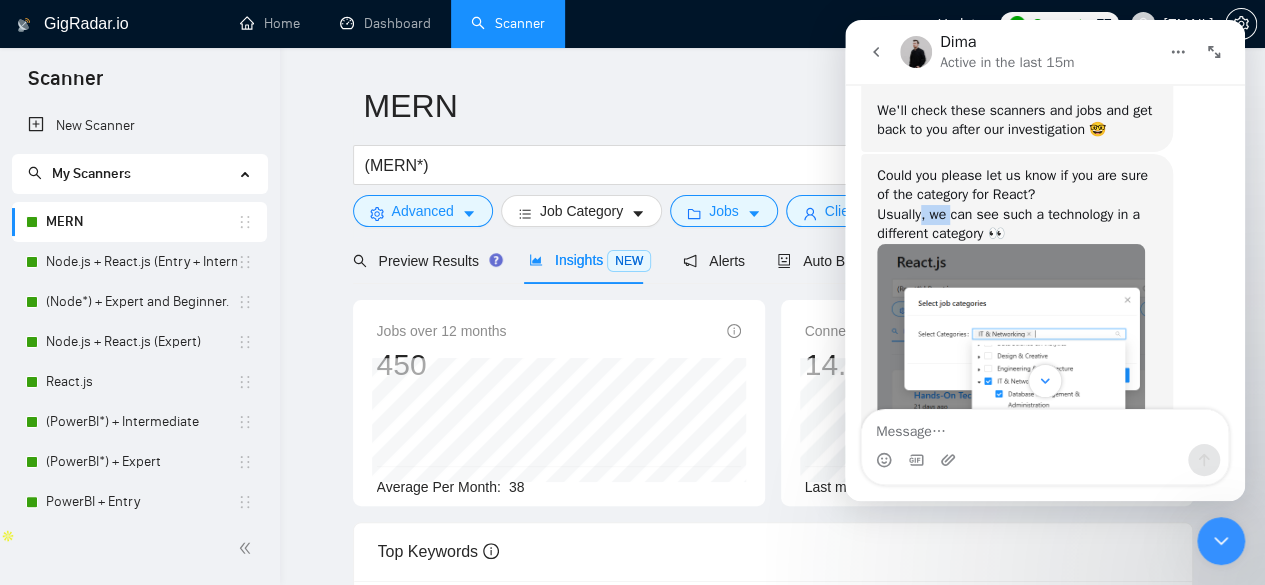 drag, startPoint x: 919, startPoint y: 223, endPoint x: 953, endPoint y: 215, distance: 34.928497 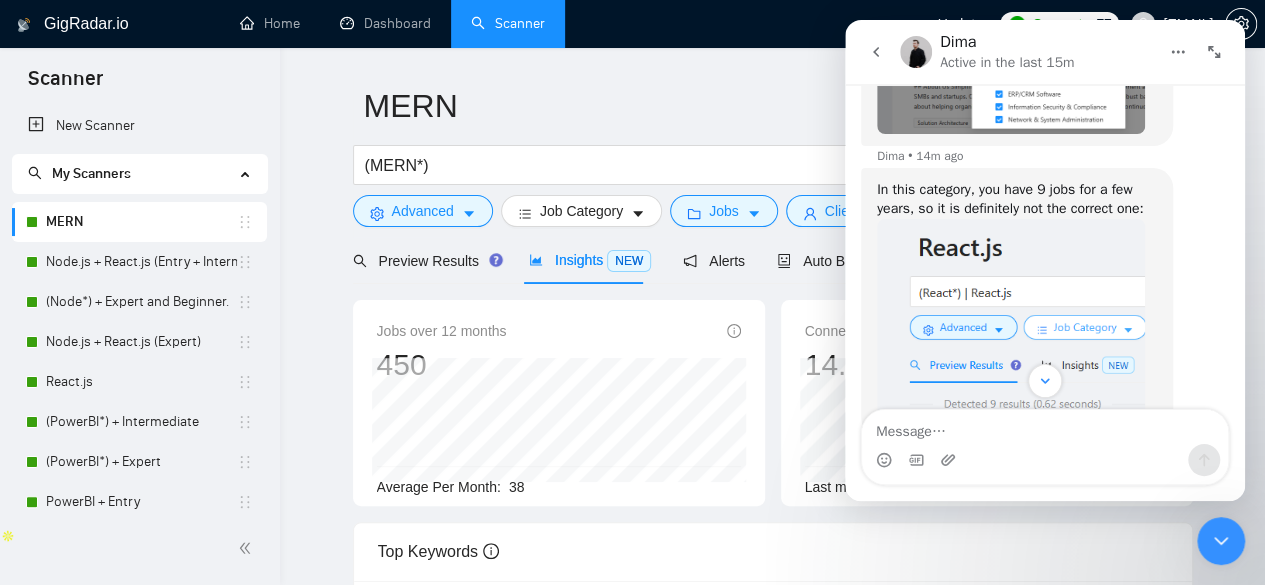 scroll, scrollTop: 1999, scrollLeft: 0, axis: vertical 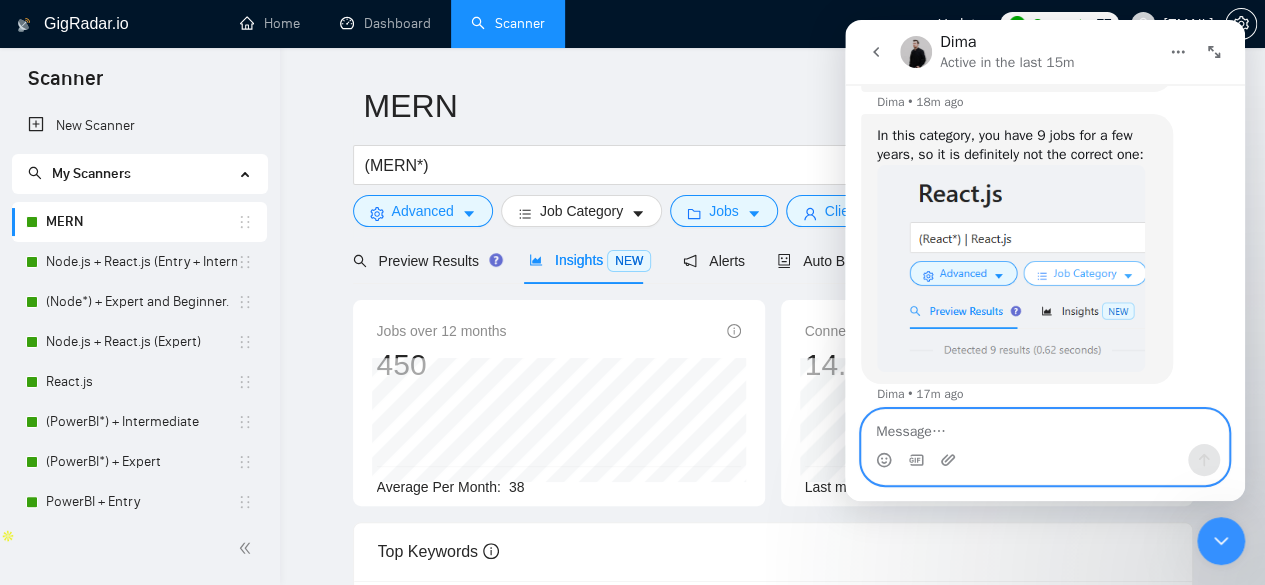 click at bounding box center (1045, 427) 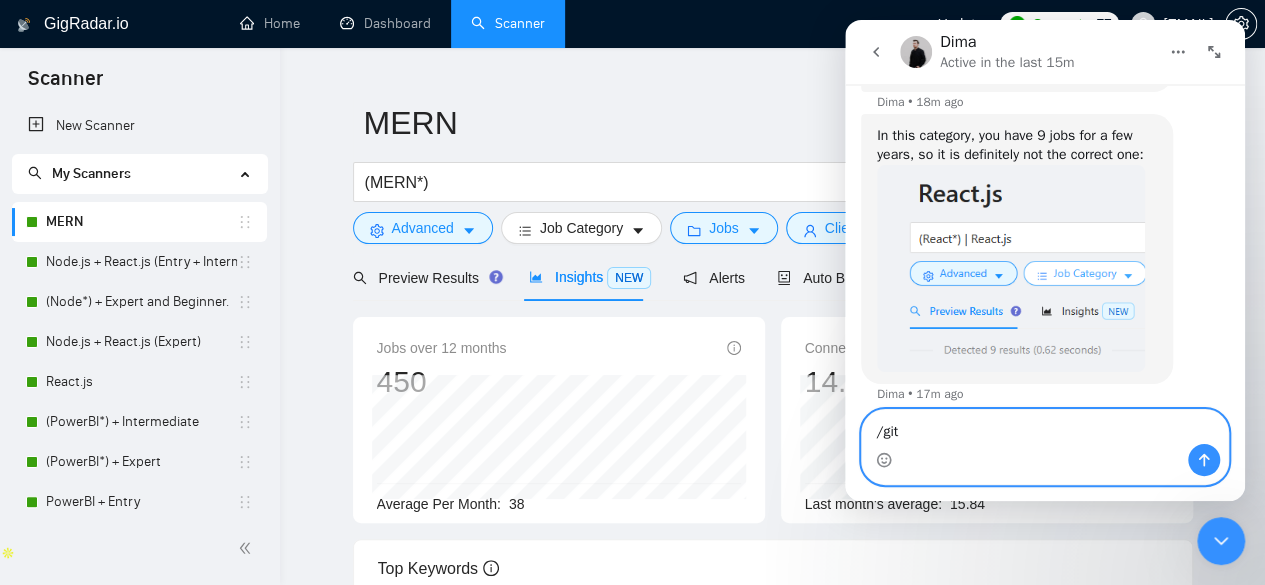 scroll, scrollTop: 53, scrollLeft: 0, axis: vertical 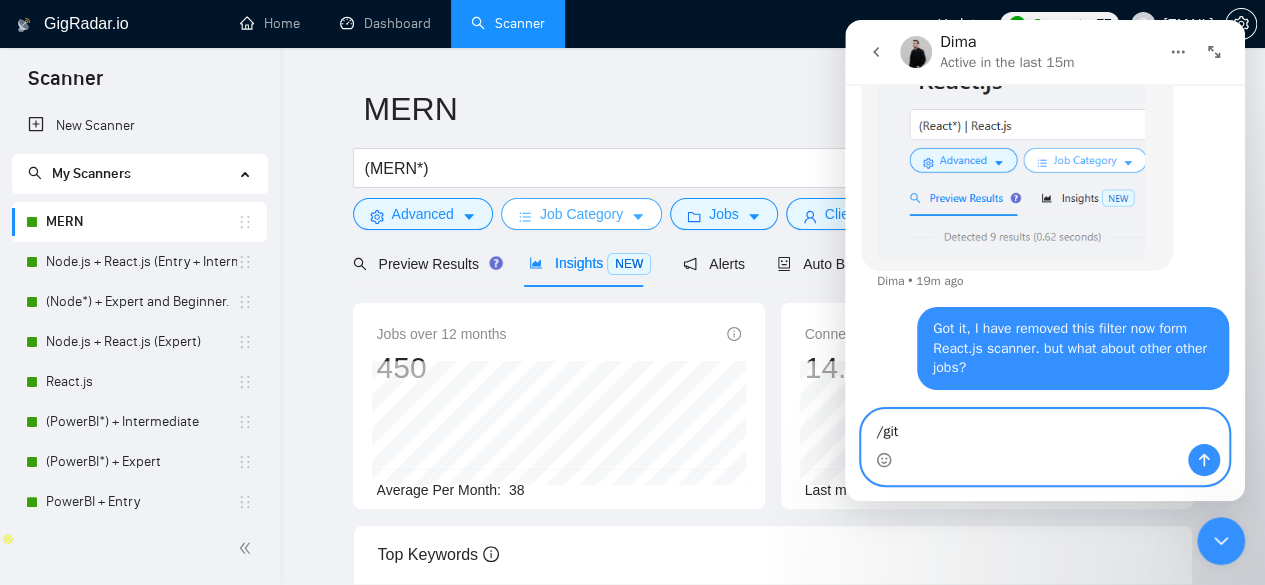 type on "/git" 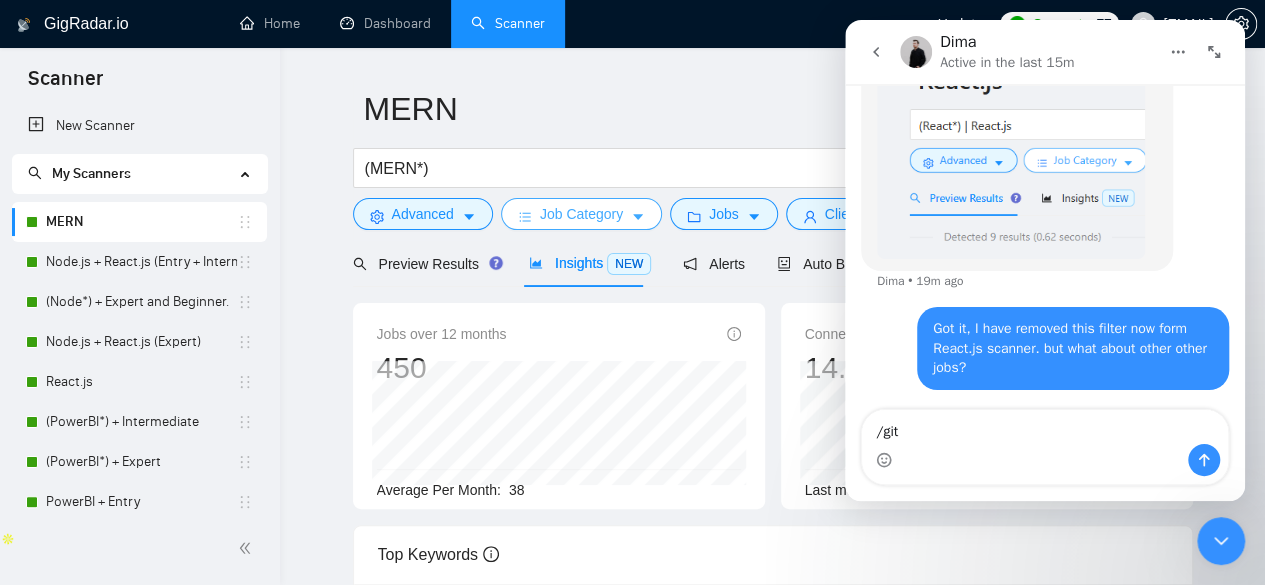 click on "Job Category" at bounding box center [581, 214] 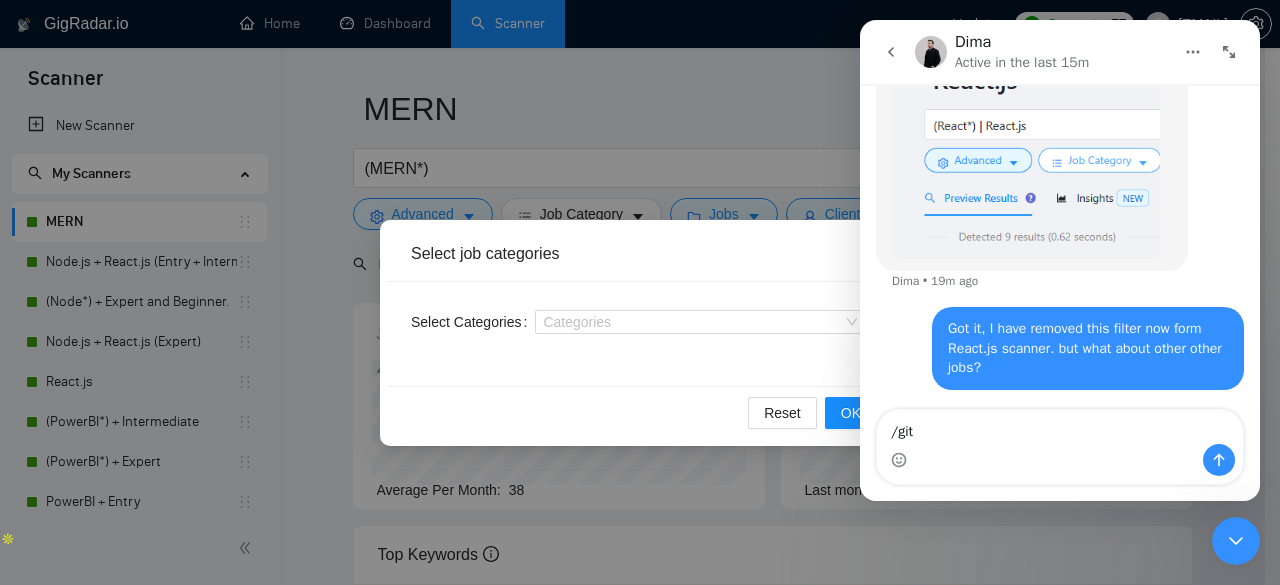click on "Select job categories Select Categories   Categories Reset OK" at bounding box center (640, 292) 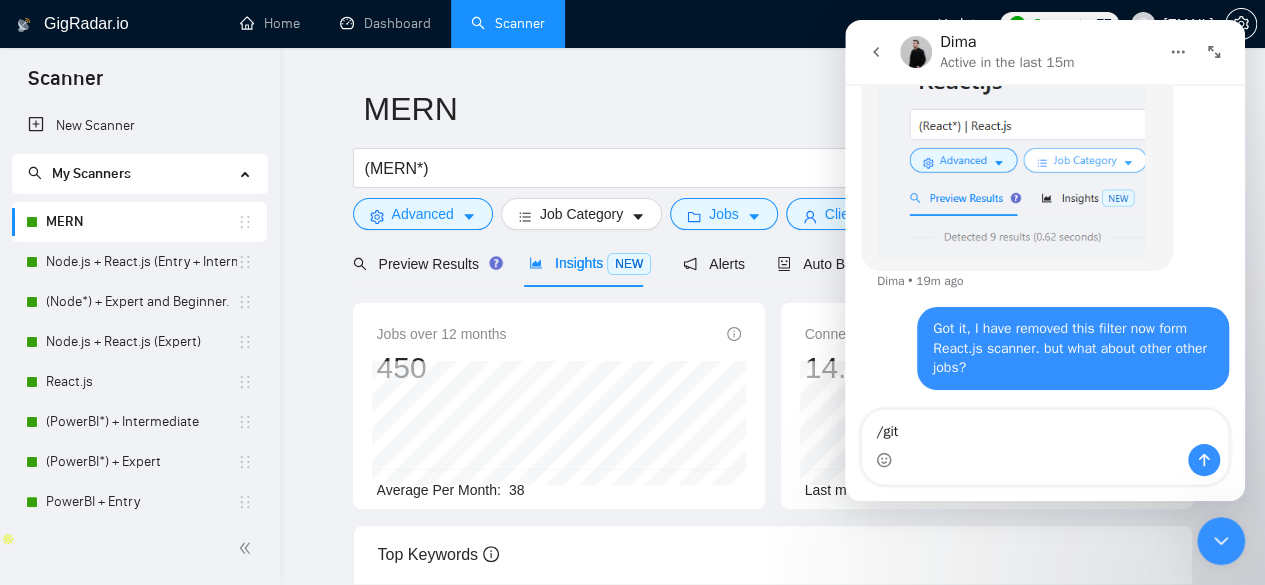 click 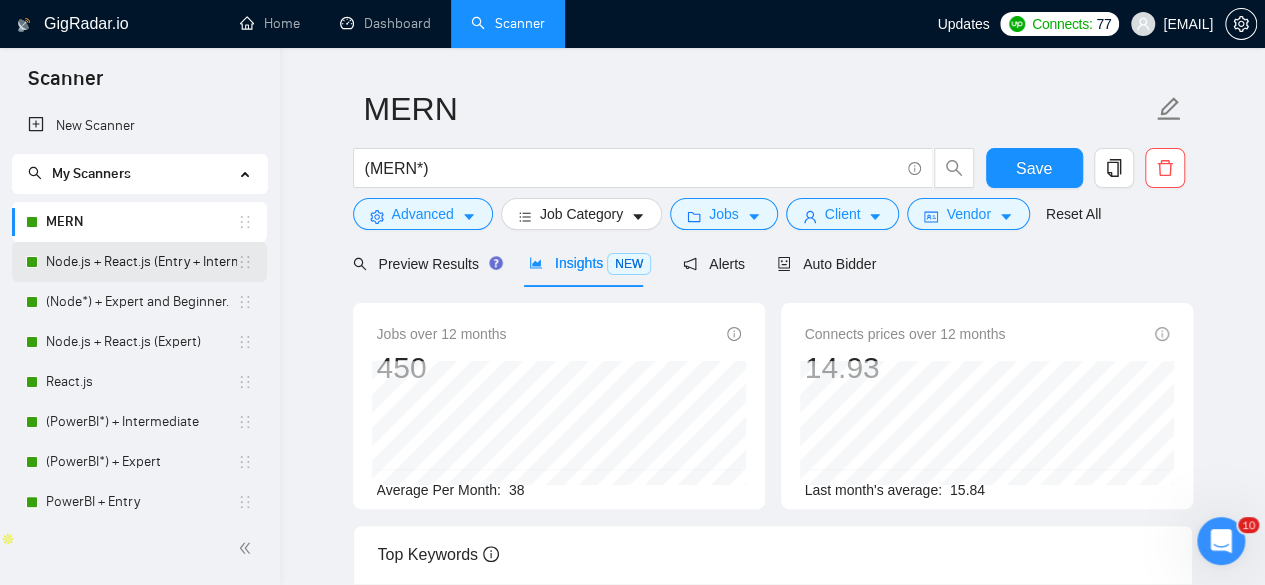 click on "Node.js + React.js (Entry + Intermediate)" at bounding box center (141, 262) 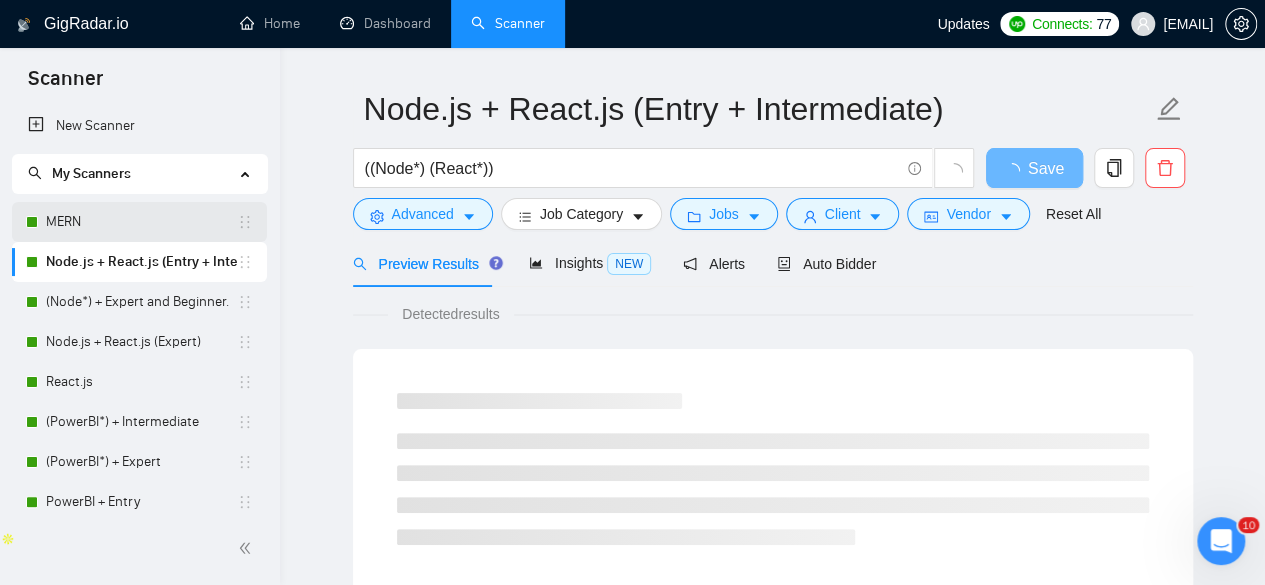 click on "MERN" at bounding box center (141, 222) 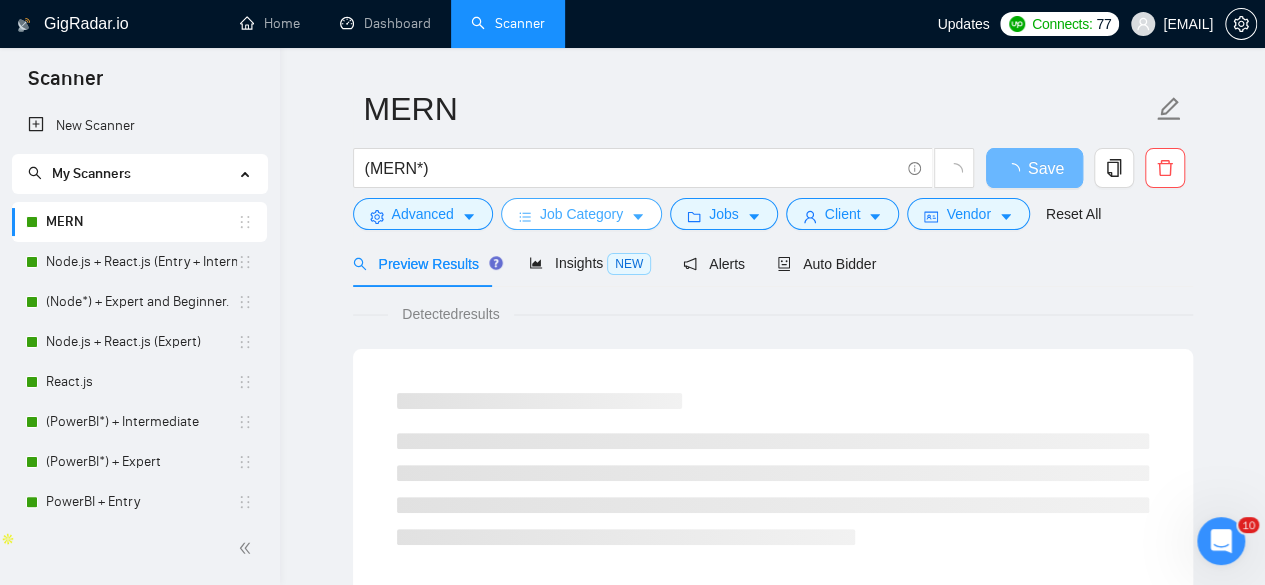 click on "Job Category" at bounding box center [581, 214] 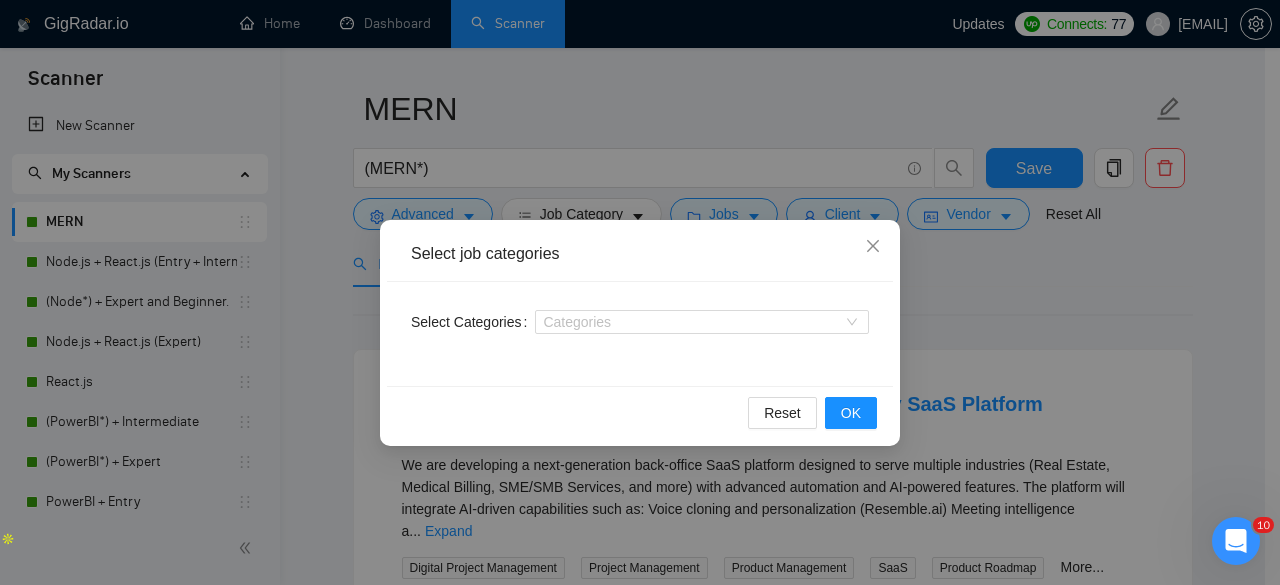 click on "Select job categories Select Categories   Categories Reset OK" at bounding box center (640, 292) 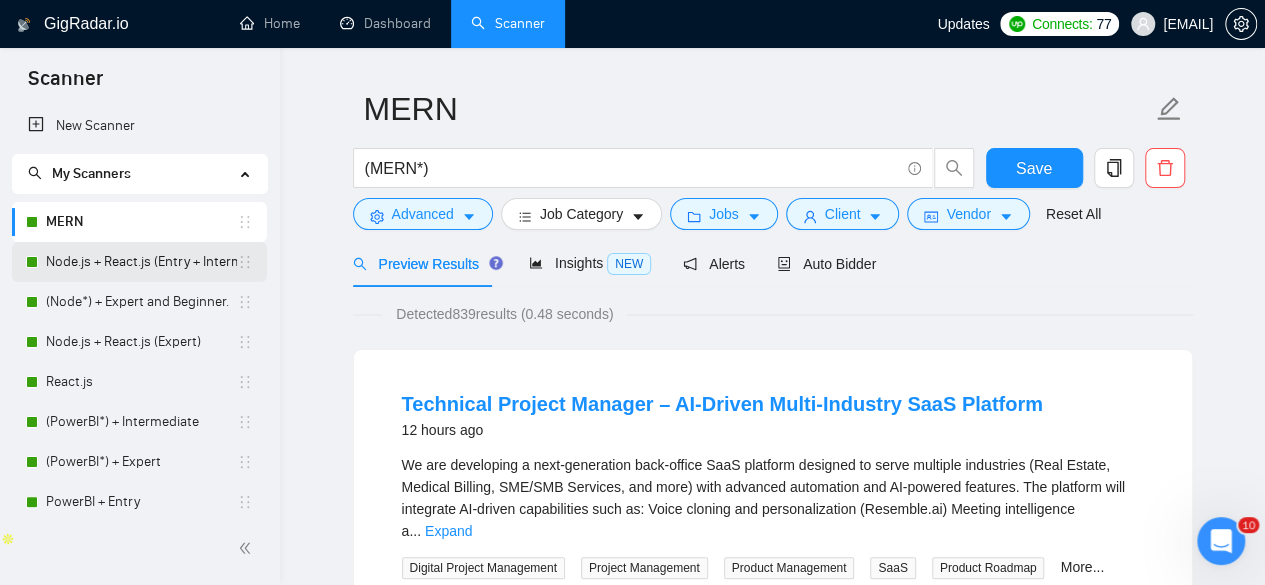 click on "Node.js + React.js (Entry + Intermediate)" at bounding box center (141, 262) 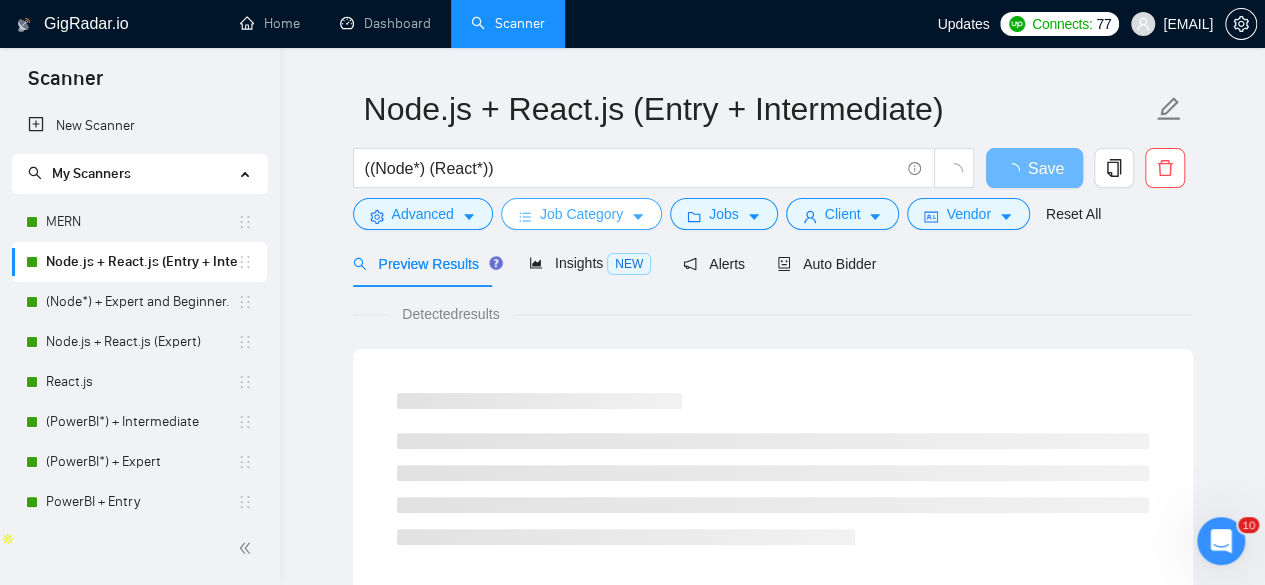 click on "Job Category" at bounding box center [581, 214] 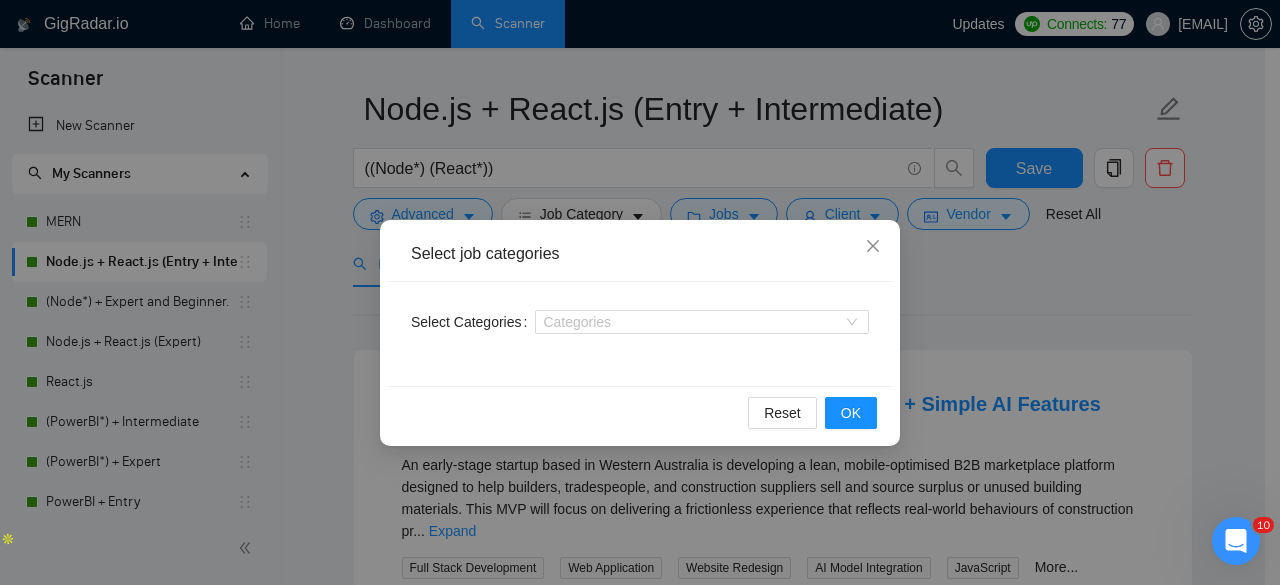 click on "Select job categories Select Categories   Categories Reset OK" at bounding box center [640, 292] 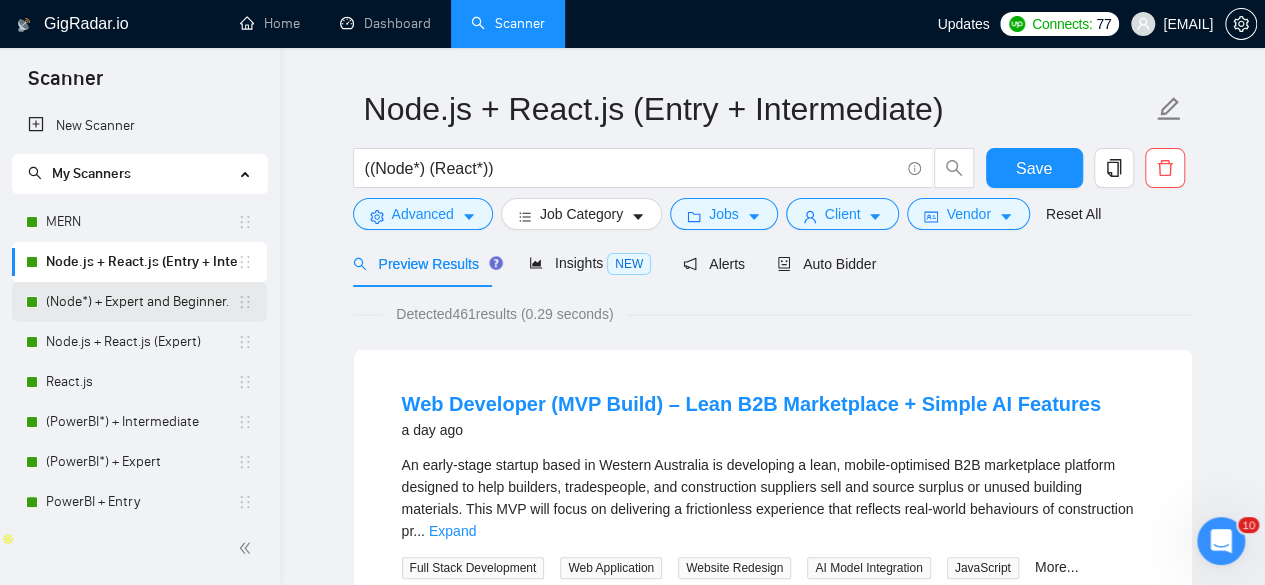 click on "(Node*) + Expert and Beginner." at bounding box center (141, 302) 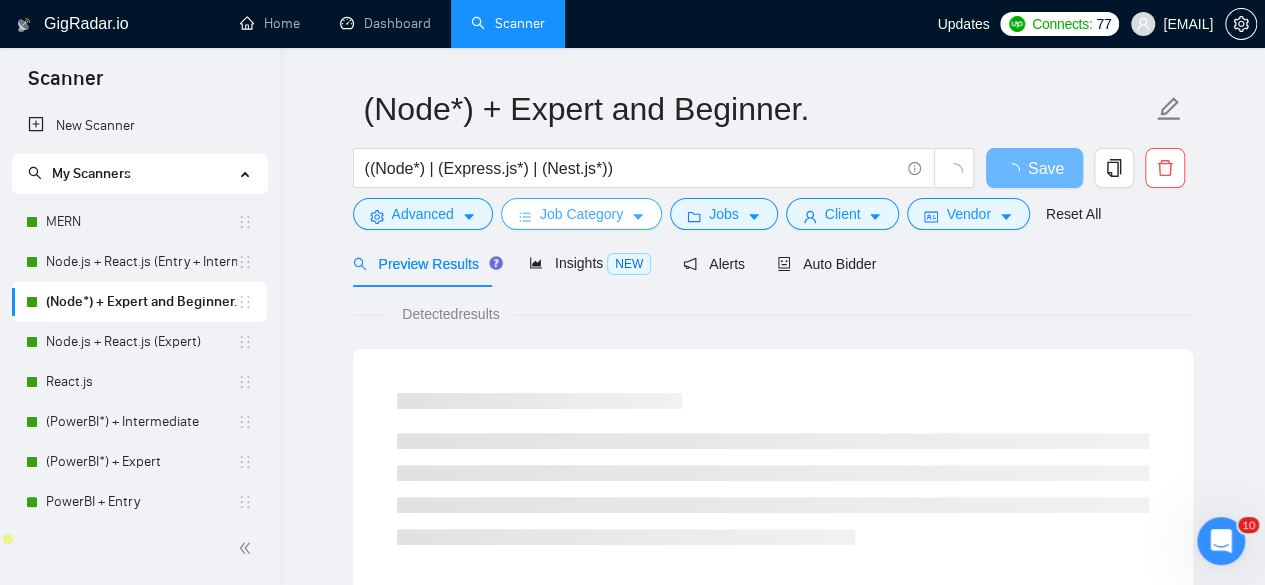 click on "Job Category" at bounding box center [581, 214] 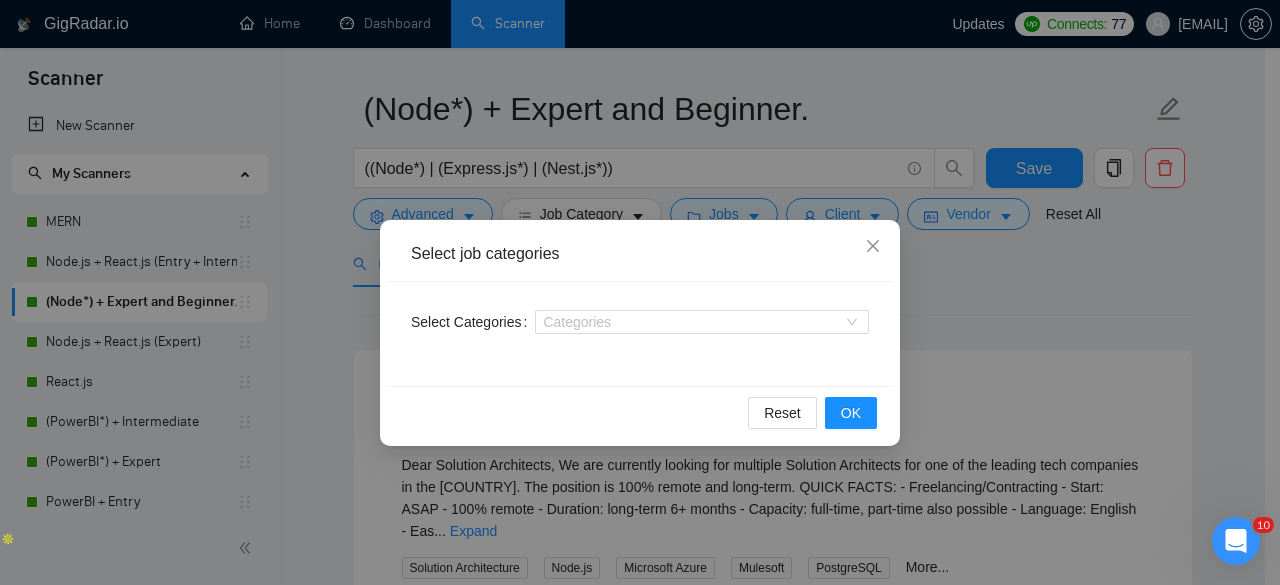 click on "Select job categories Select Categories   Categories Reset OK" at bounding box center [640, 292] 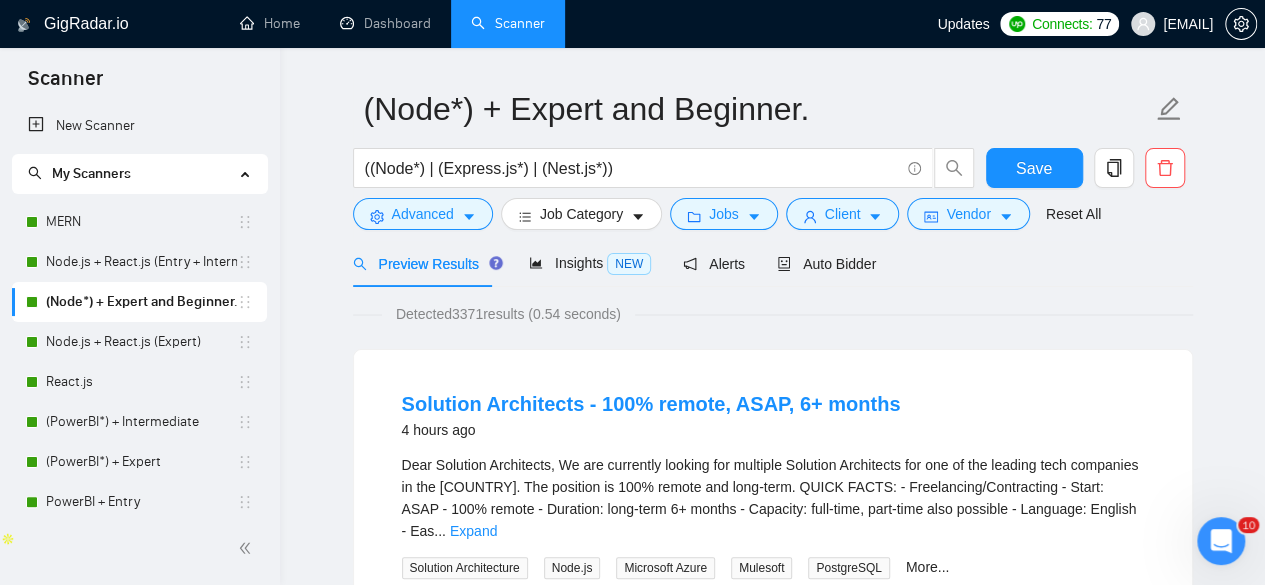 click on "Node.js + React.js (Expert)" at bounding box center [141, 342] 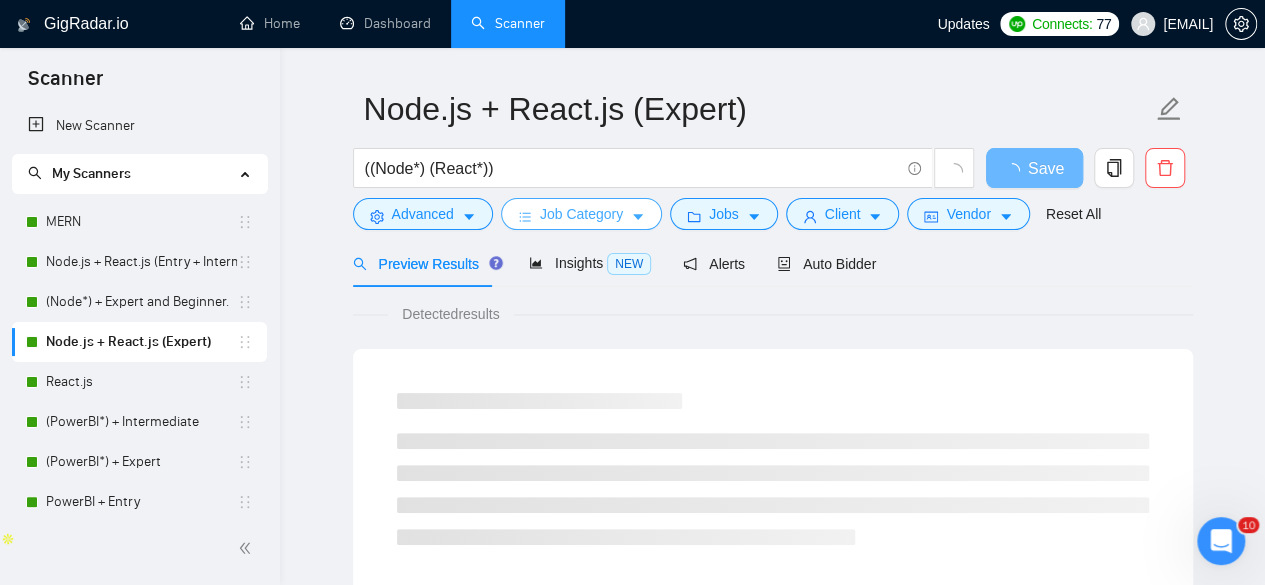 click on "Job Category" at bounding box center [581, 214] 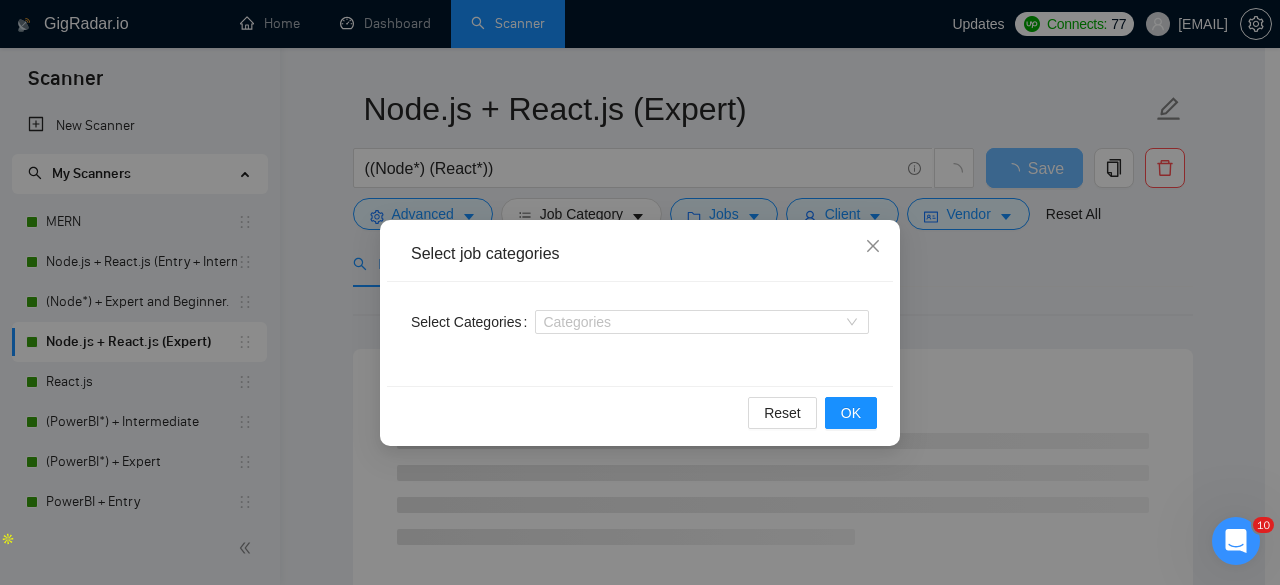 click on "Select job categories Select Categories   Categories Reset OK" at bounding box center [640, 292] 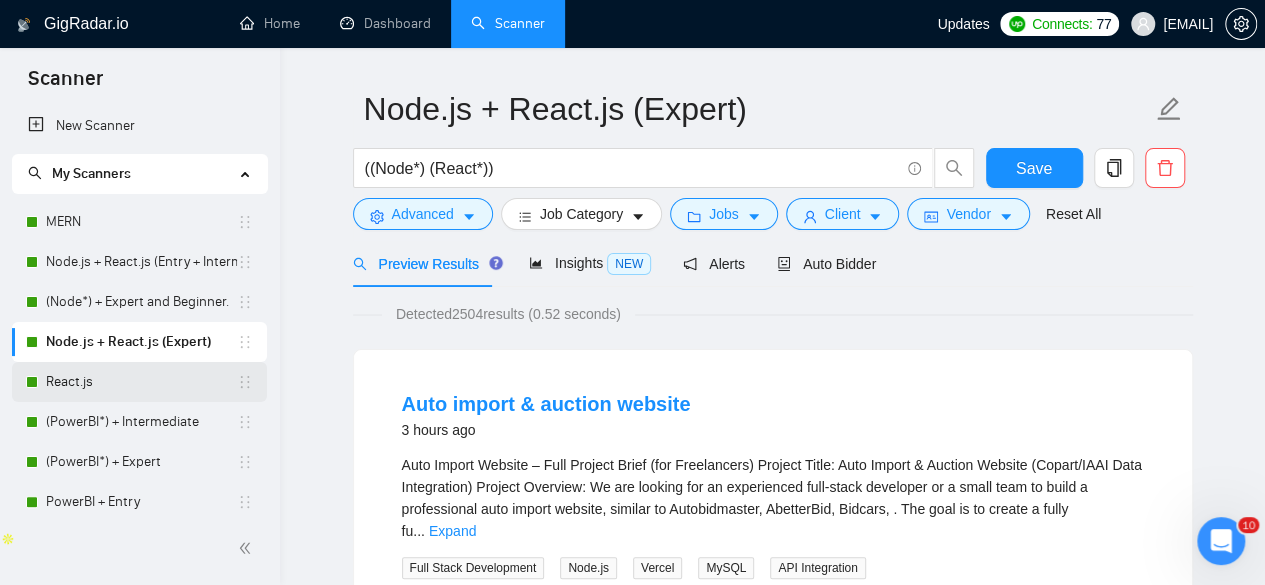 click on "React.js" at bounding box center (141, 382) 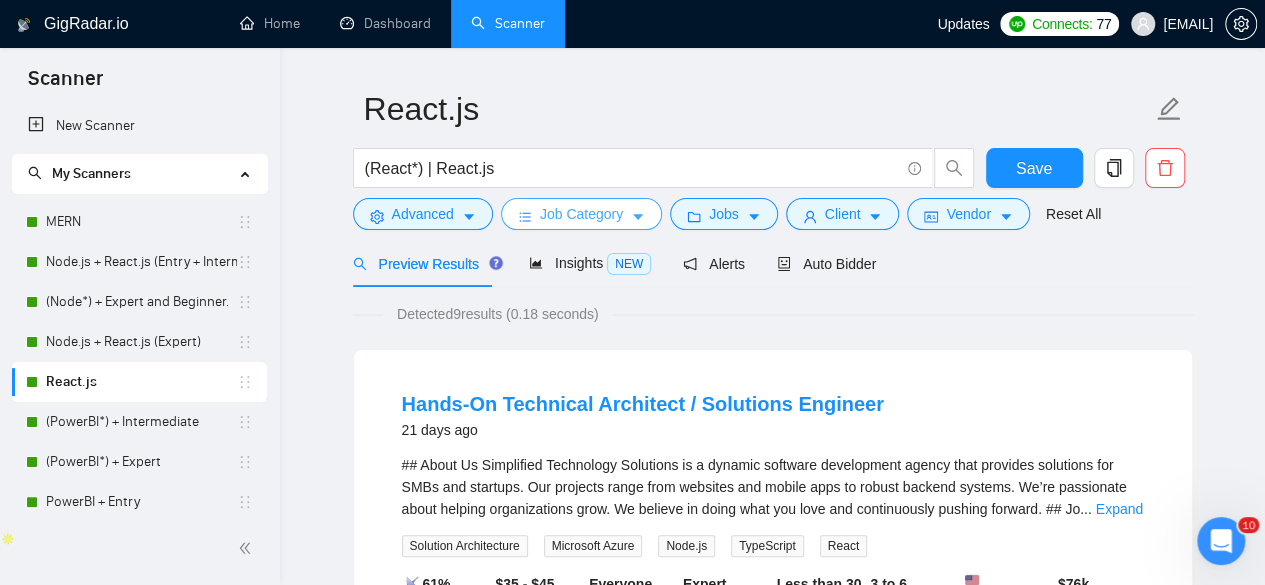 click on "Job Category" at bounding box center [581, 214] 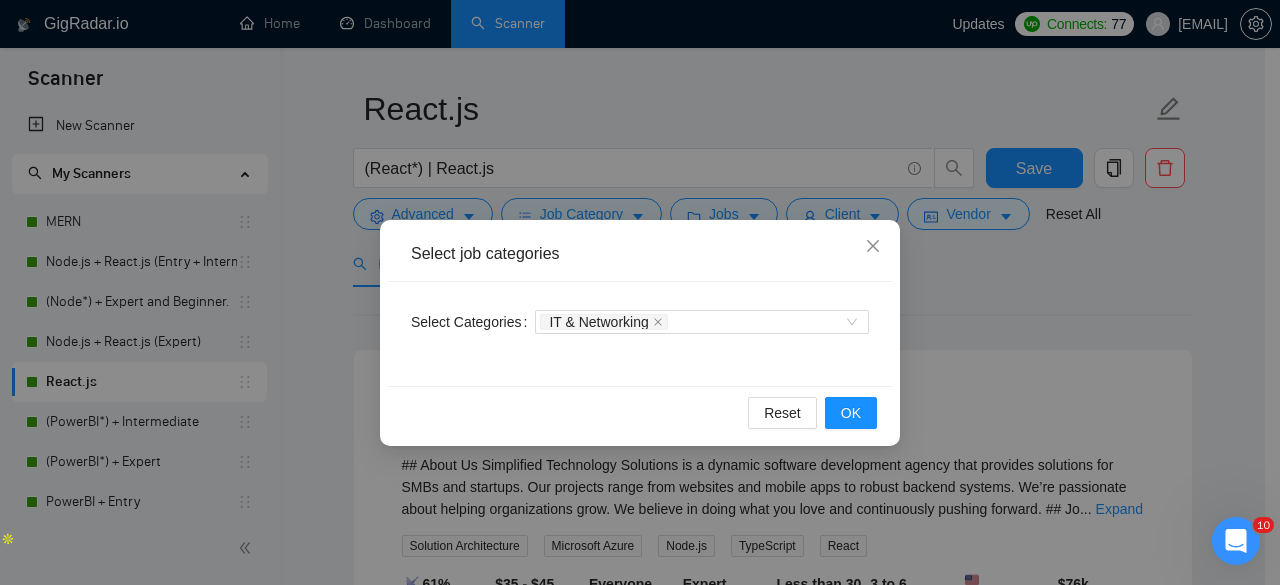 click on "Select job categories Select Categories IT & Networking   Reset OK" at bounding box center (640, 292) 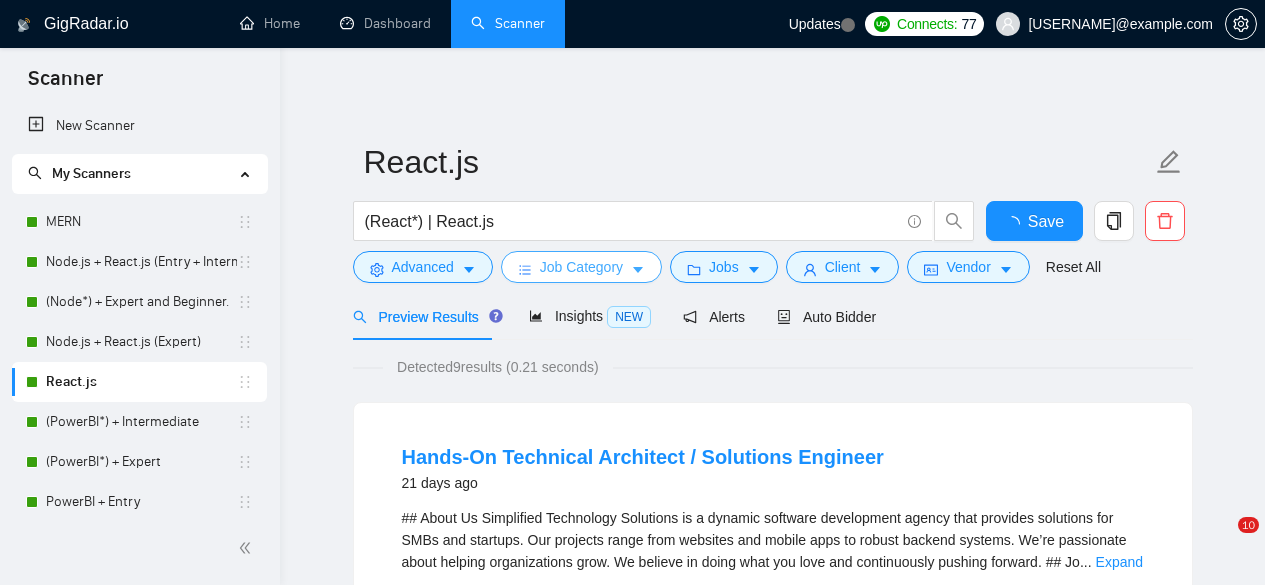 scroll, scrollTop: 53, scrollLeft: 0, axis: vertical 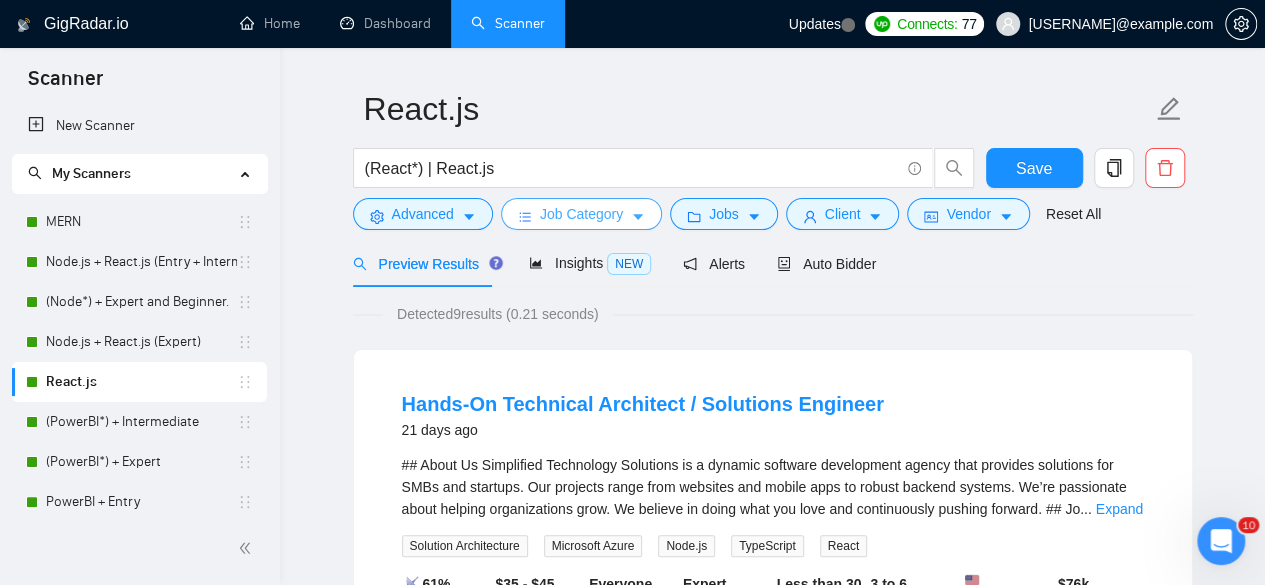 click on "Job Category" at bounding box center (581, 214) 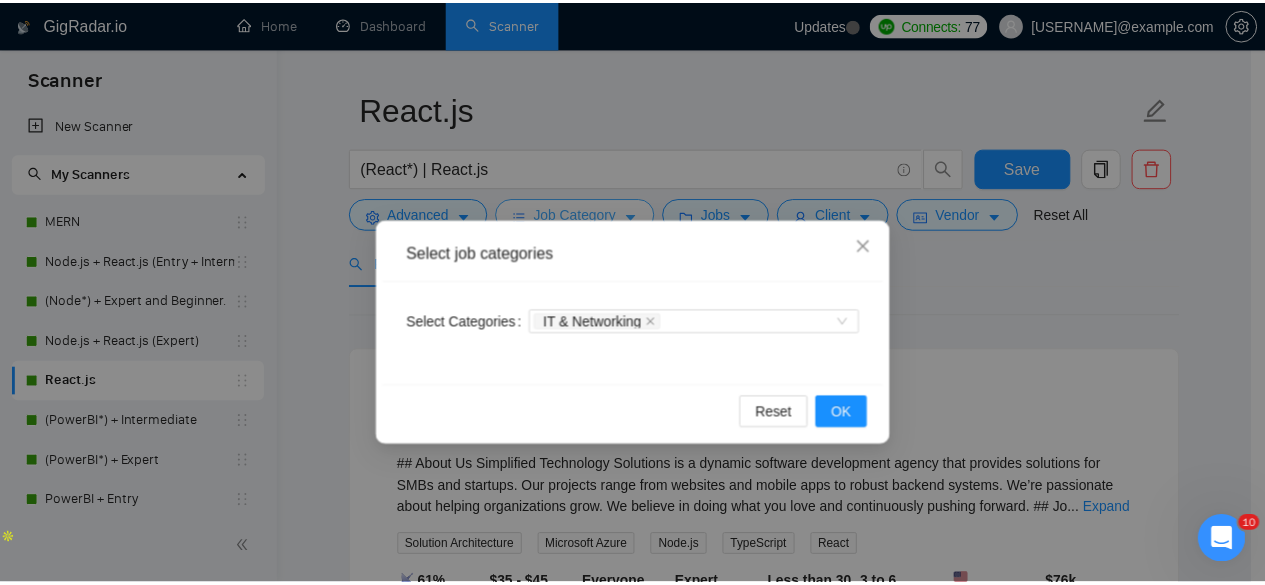 scroll, scrollTop: 0, scrollLeft: 0, axis: both 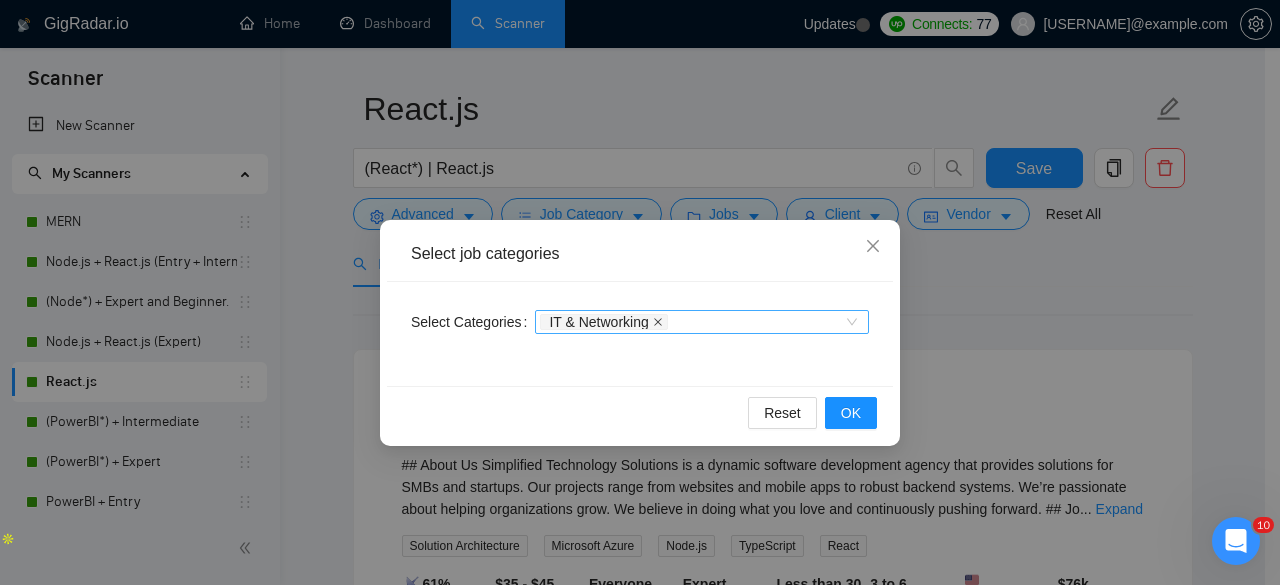 click 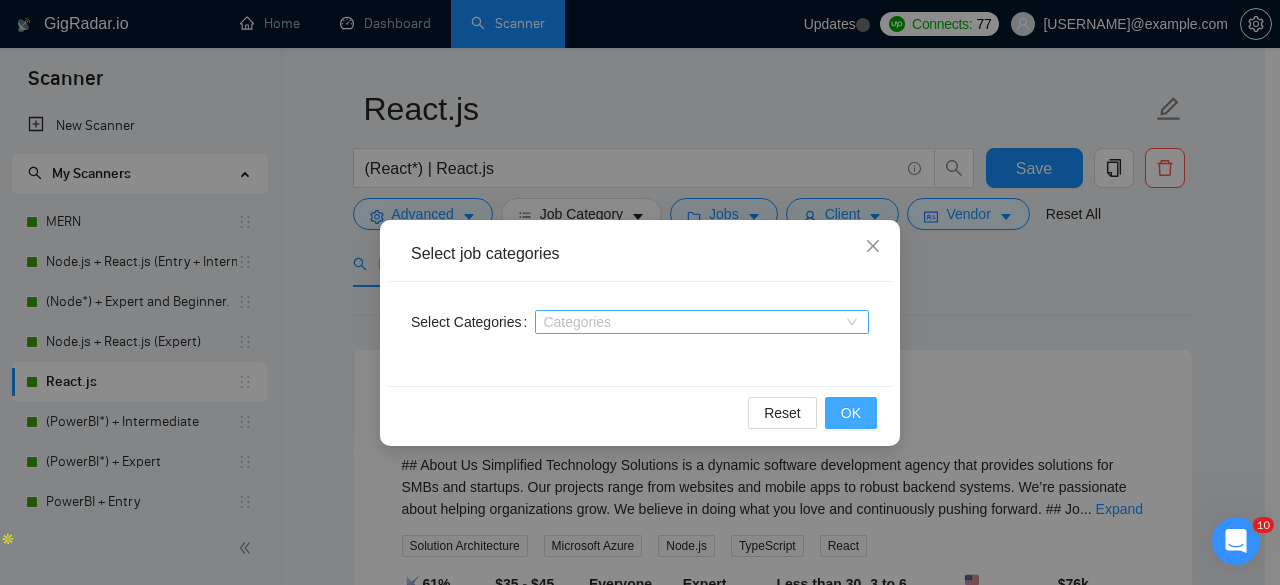 click on "OK" at bounding box center (851, 413) 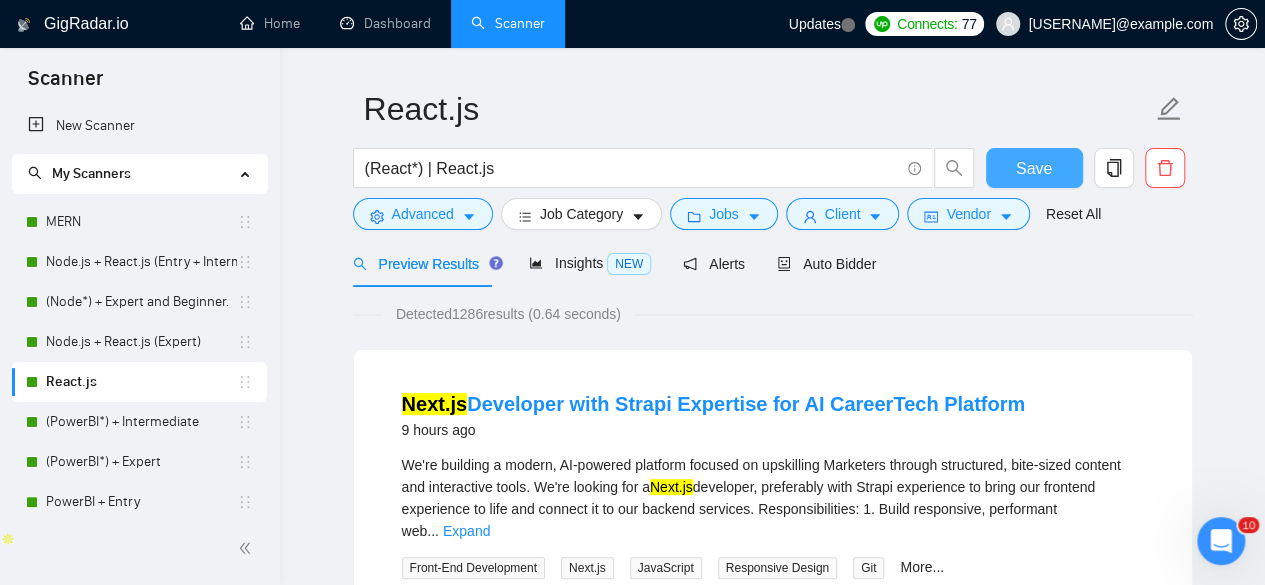 click on "Save" at bounding box center [1034, 168] 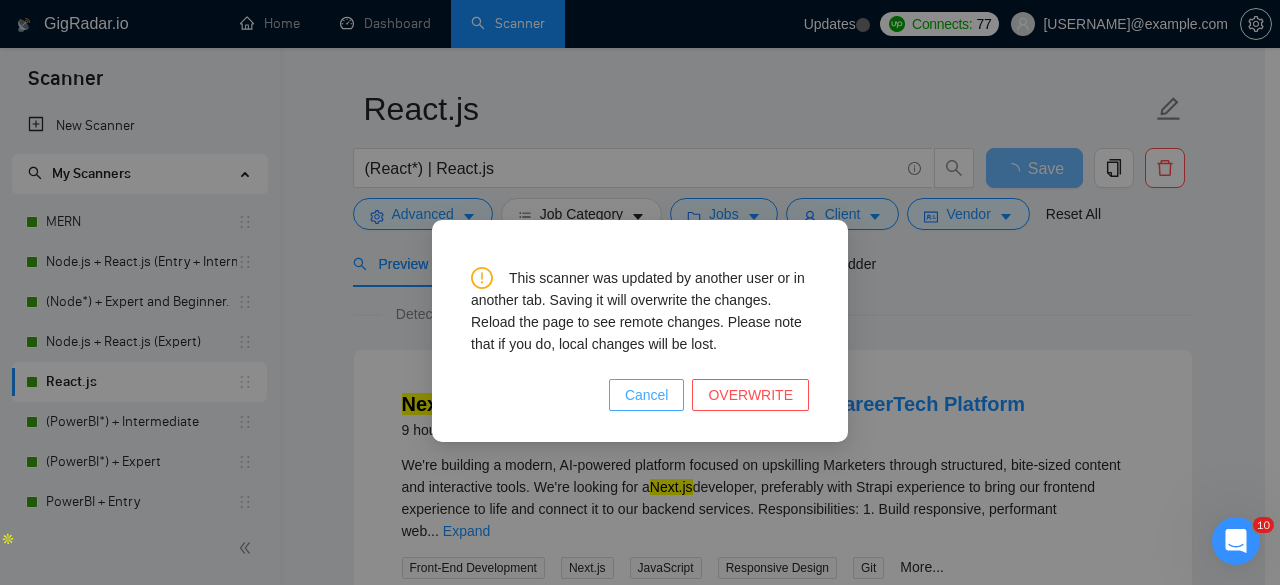 click on "Cancel" at bounding box center (647, 395) 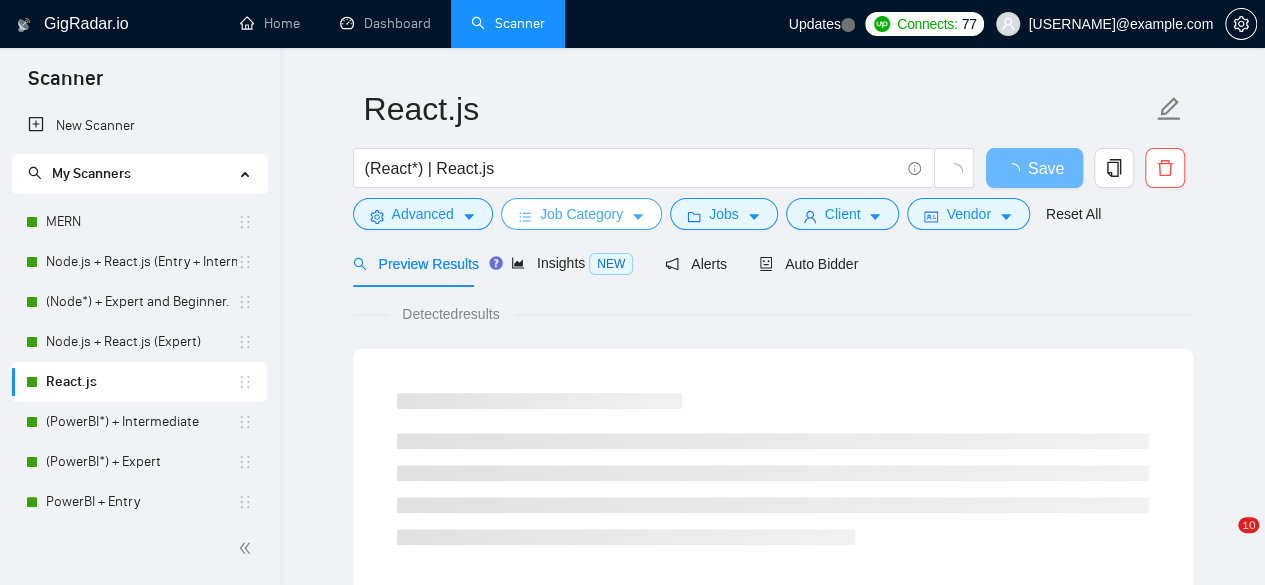 scroll, scrollTop: 53, scrollLeft: 0, axis: vertical 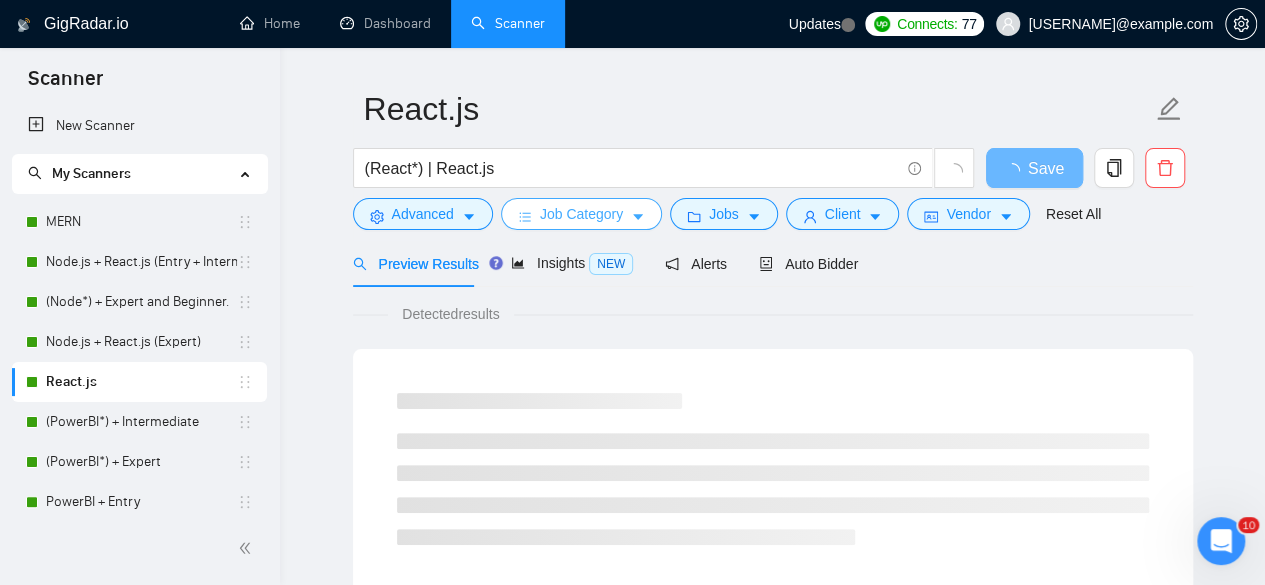 click on "Job Category" at bounding box center (581, 214) 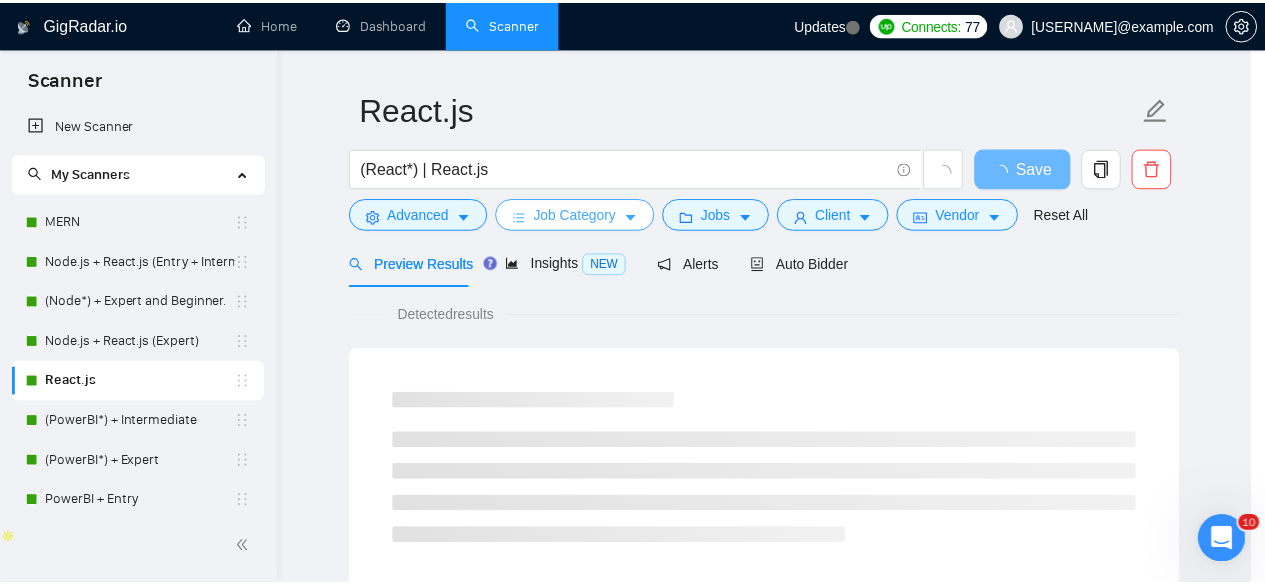 scroll, scrollTop: 0, scrollLeft: 0, axis: both 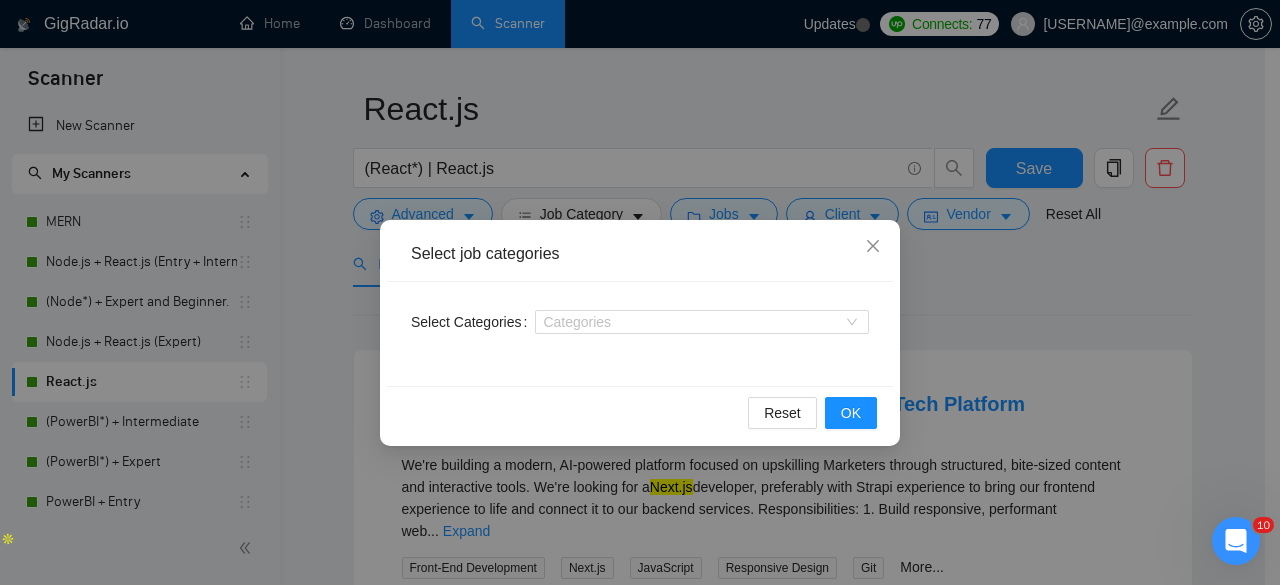 click on "Select job categories Select Categories   Categories Reset OK" at bounding box center [640, 292] 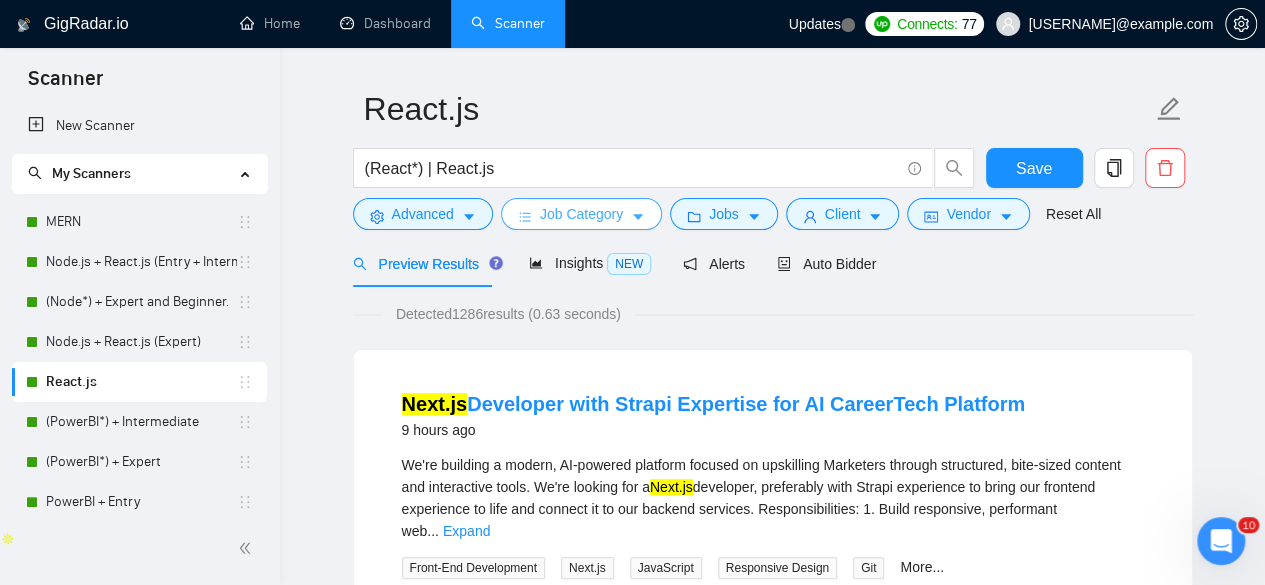click on "Job Category" at bounding box center [581, 214] 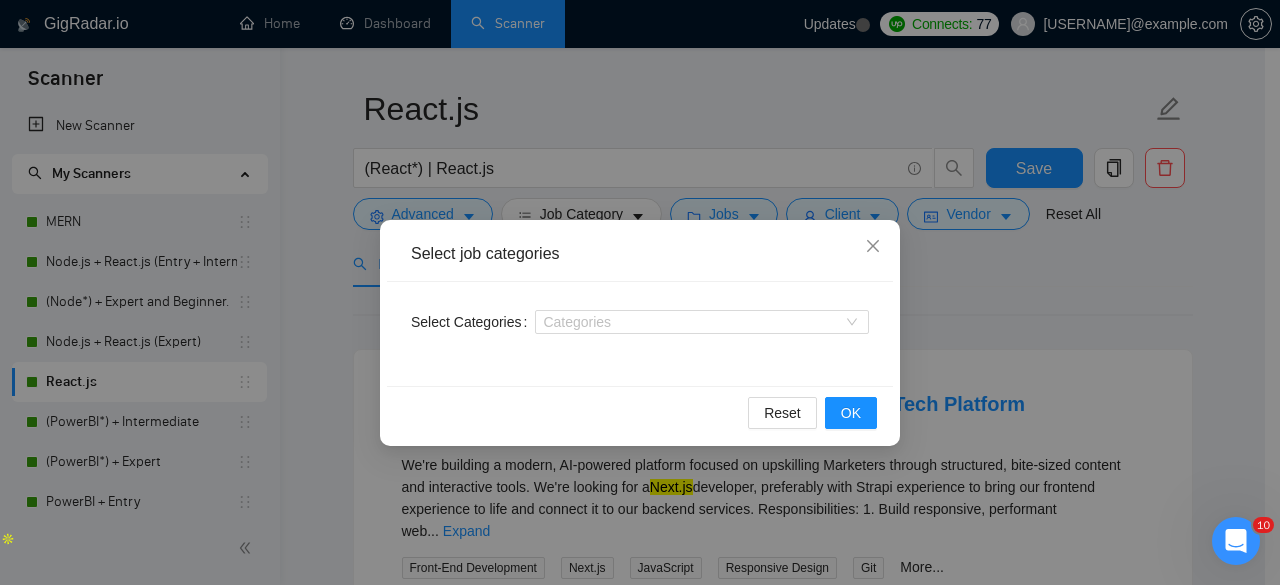 click on "Select job categories Select Categories   Categories Reset OK" at bounding box center [640, 292] 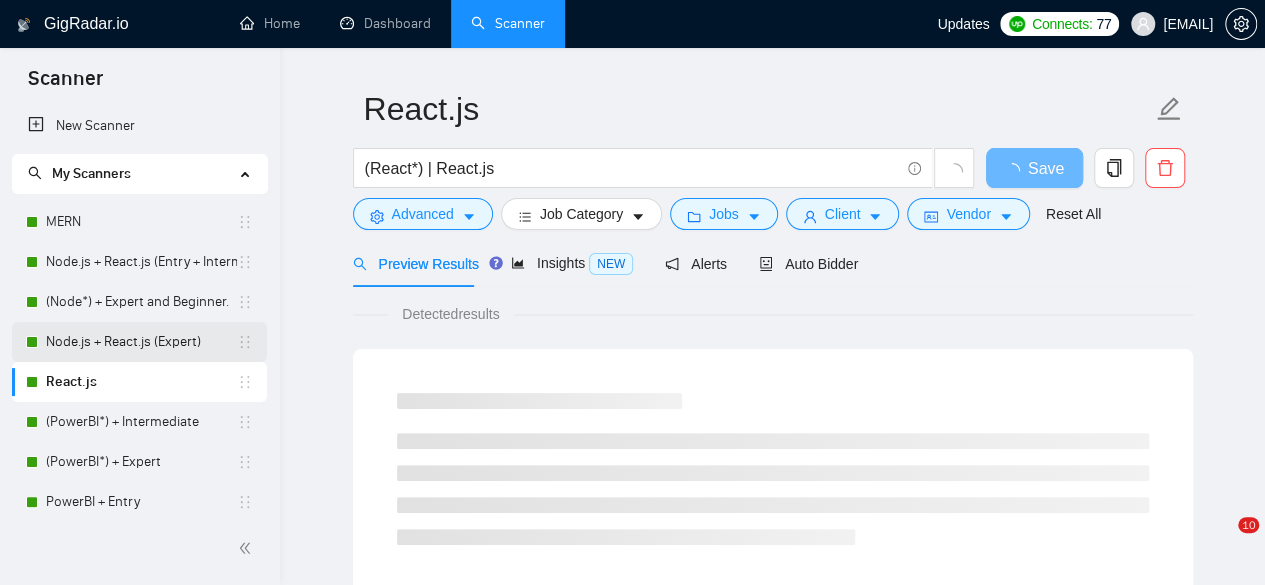 click on "Node.js + React.js (Expert)" at bounding box center (141, 342) 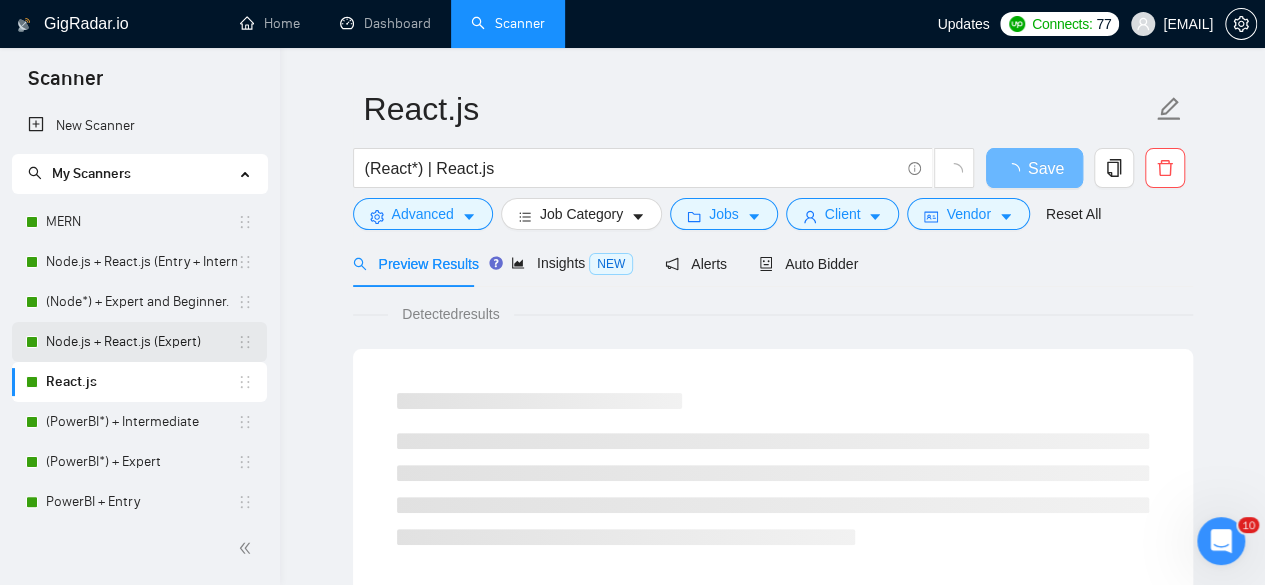 scroll, scrollTop: 0, scrollLeft: 0, axis: both 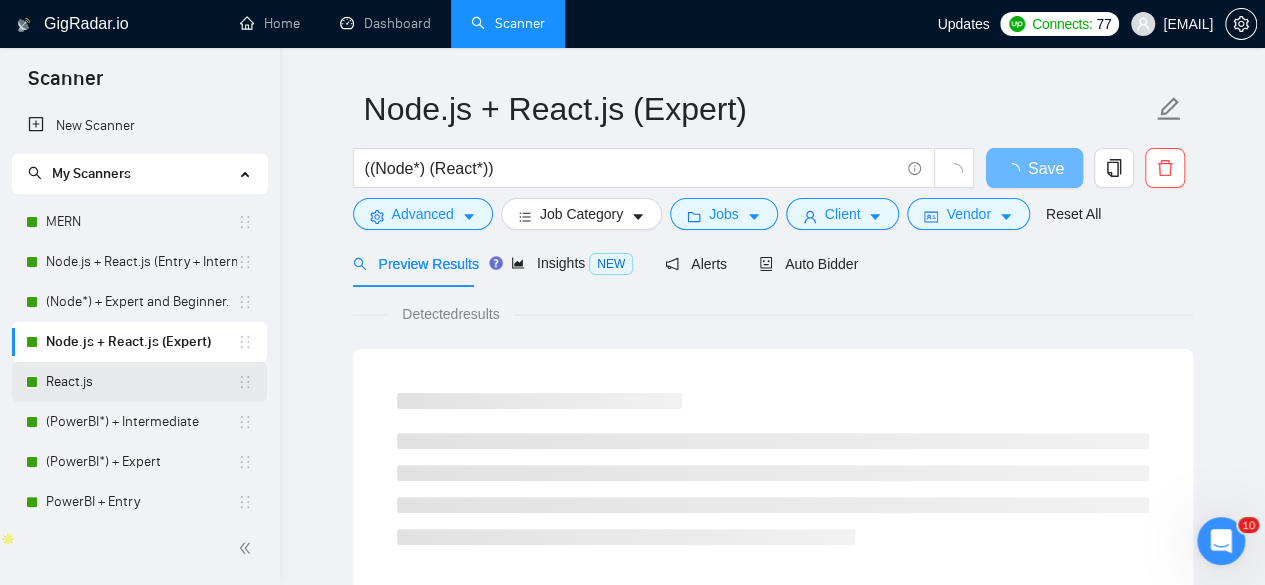click on "React.js" at bounding box center (141, 382) 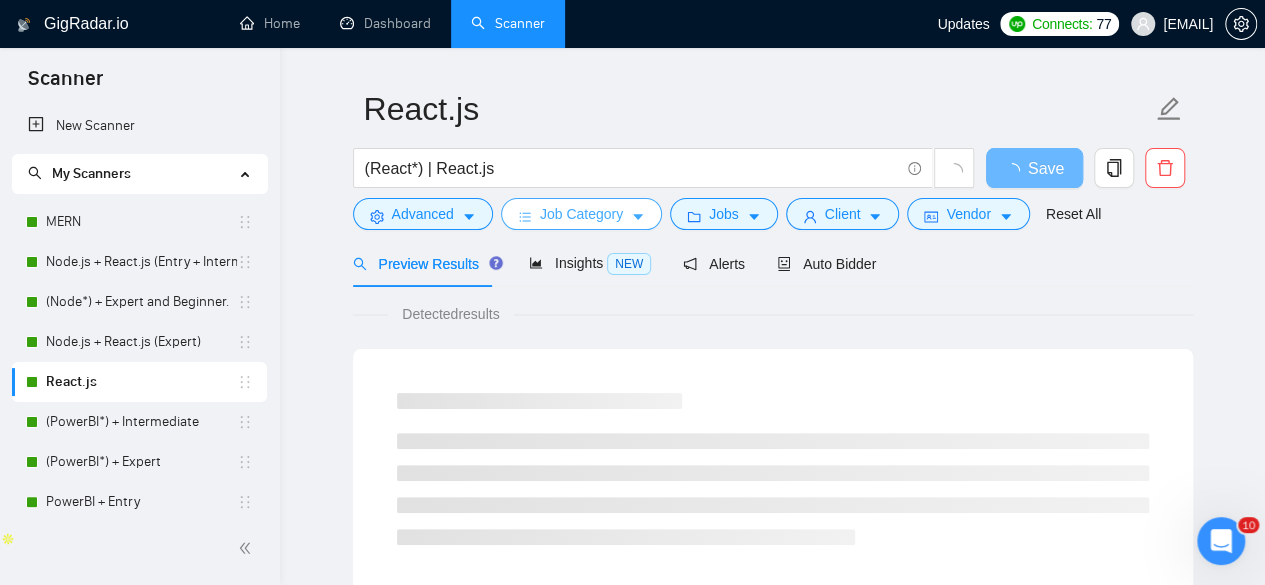 click on "Job Category" at bounding box center (581, 214) 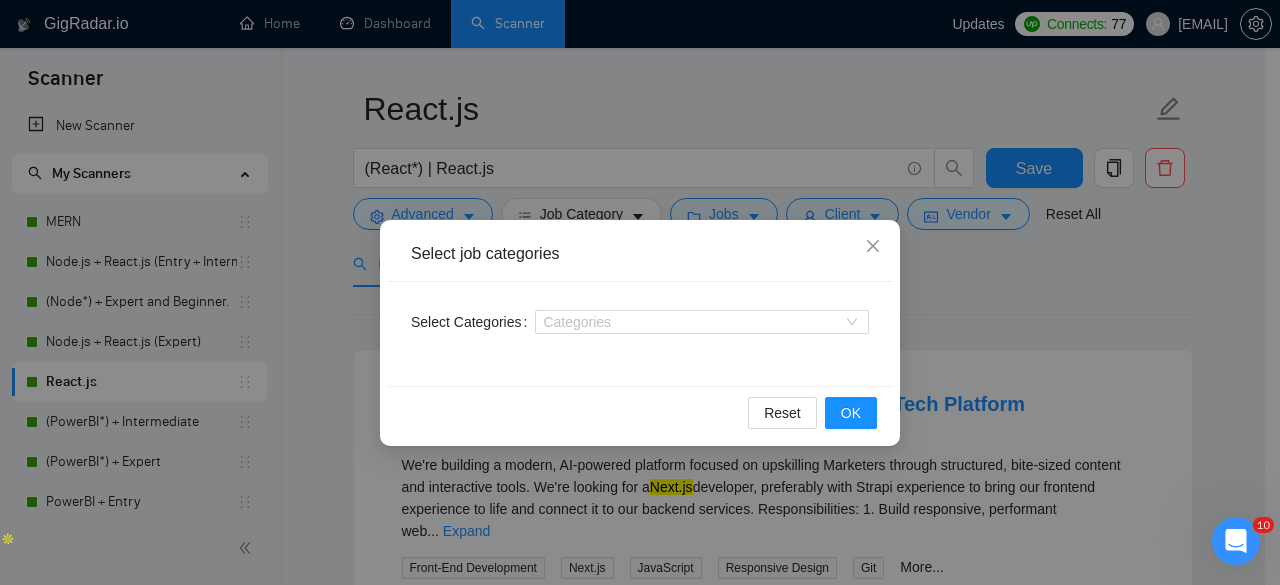 click on "Select job categories Select Categories   Categories Reset OK" at bounding box center [640, 292] 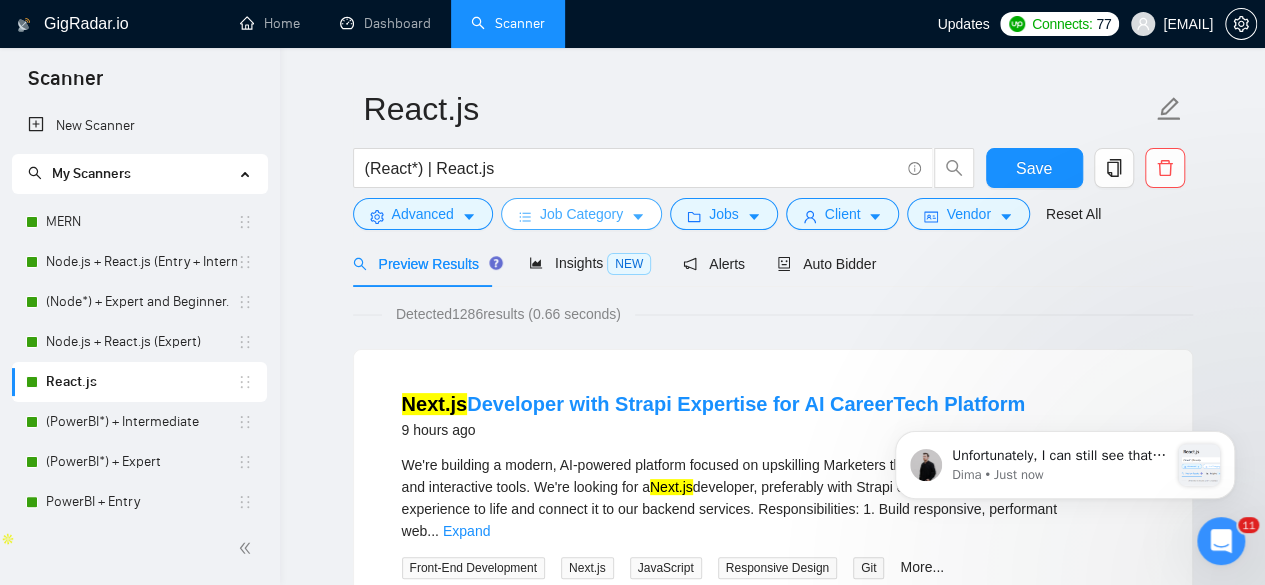 scroll, scrollTop: 0, scrollLeft: 0, axis: both 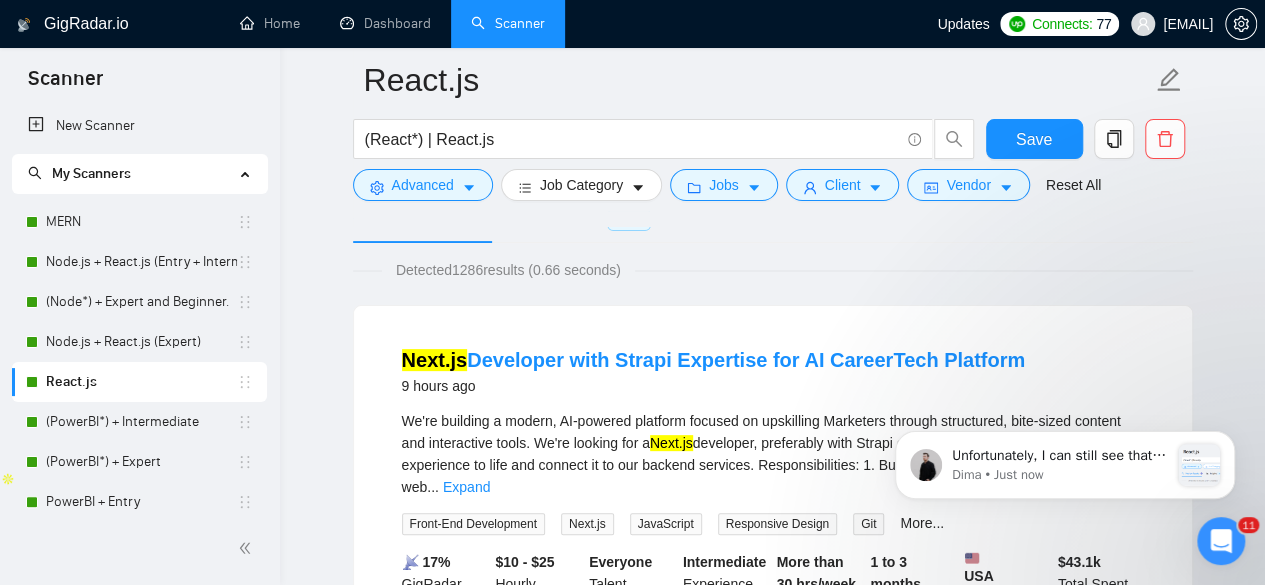 click 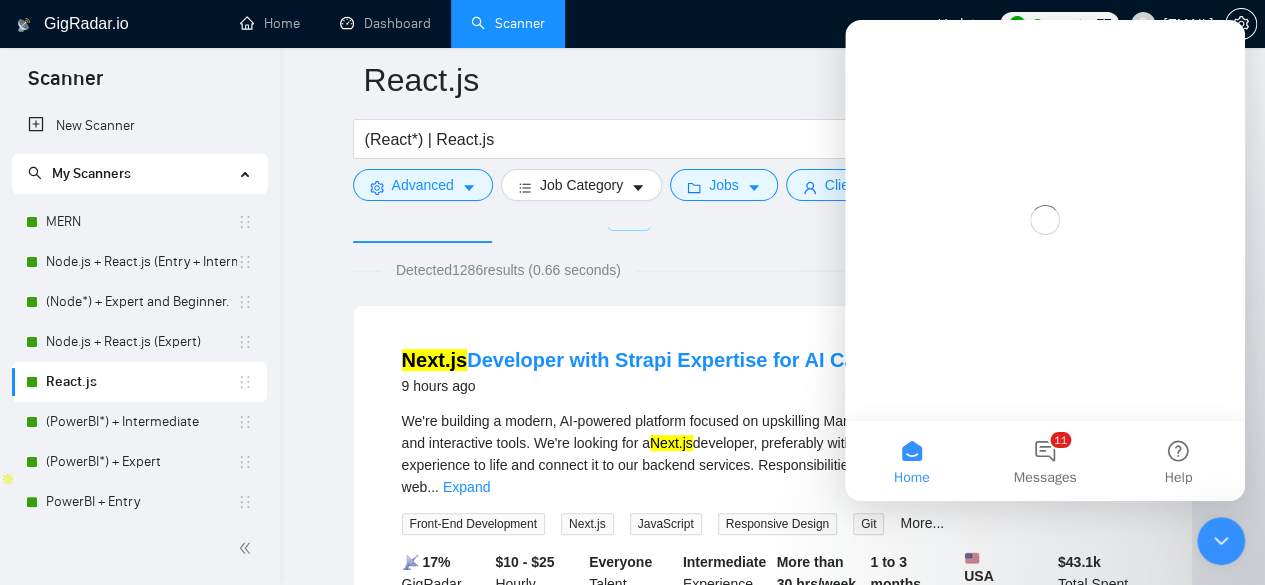 scroll, scrollTop: 0, scrollLeft: 0, axis: both 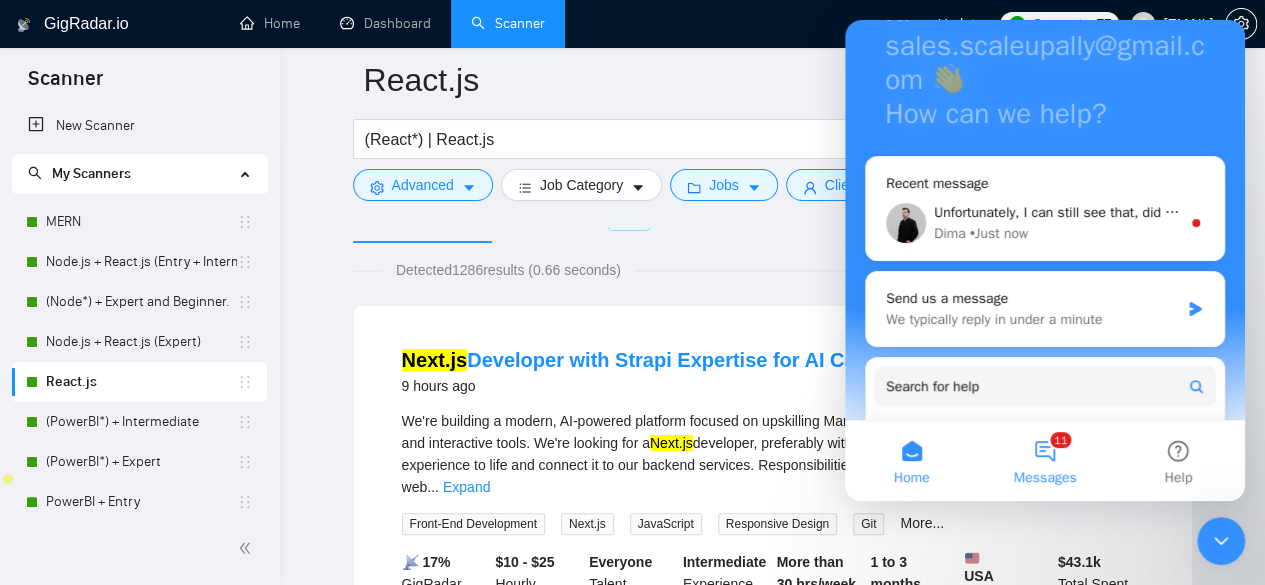 click on "11 Messages" at bounding box center (1044, 461) 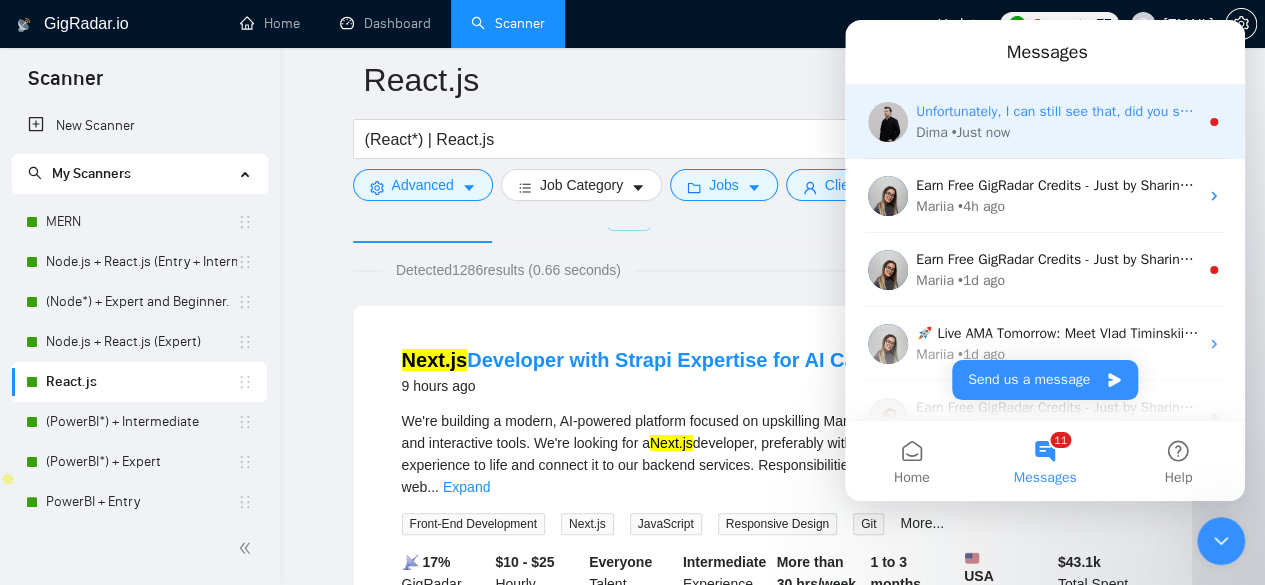 click on "Unfortunately, I can still see that, did you save your scanner before this change? 🙏" at bounding box center [1173, 111] 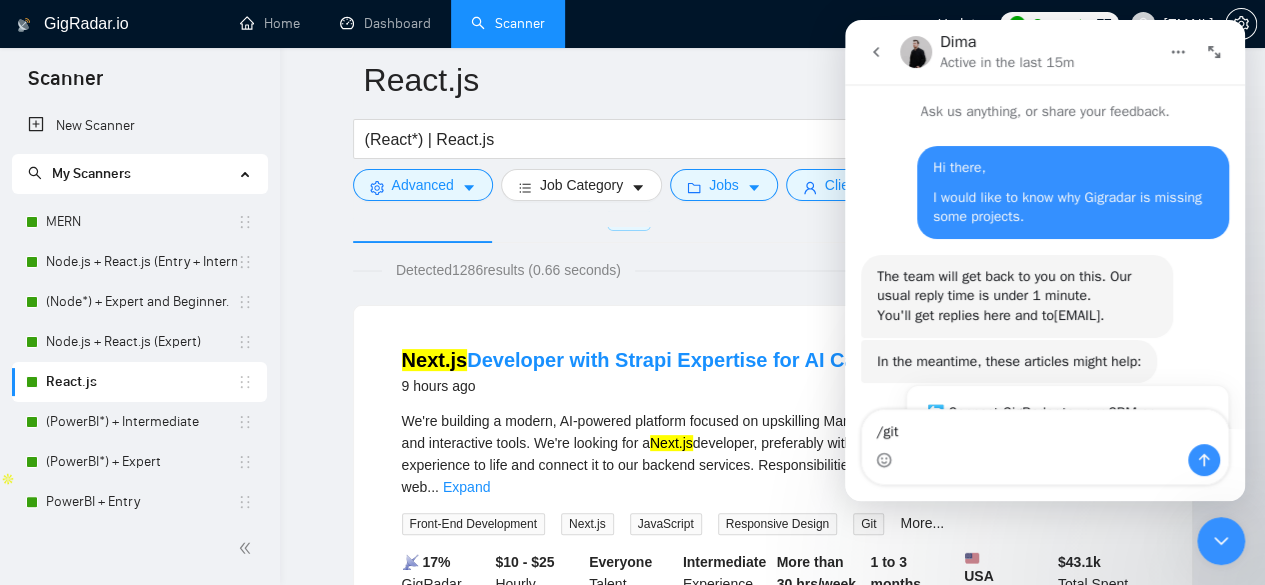 scroll, scrollTop: 2, scrollLeft: 0, axis: vertical 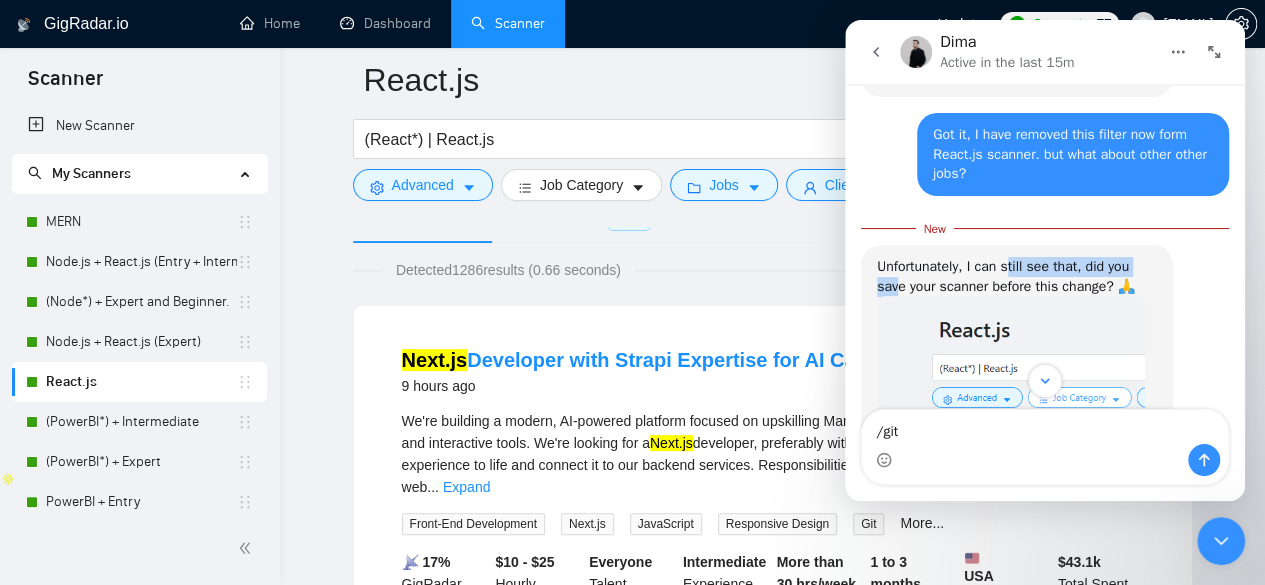 drag, startPoint x: 895, startPoint y: 277, endPoint x: 1013, endPoint y: 269, distance: 118.270874 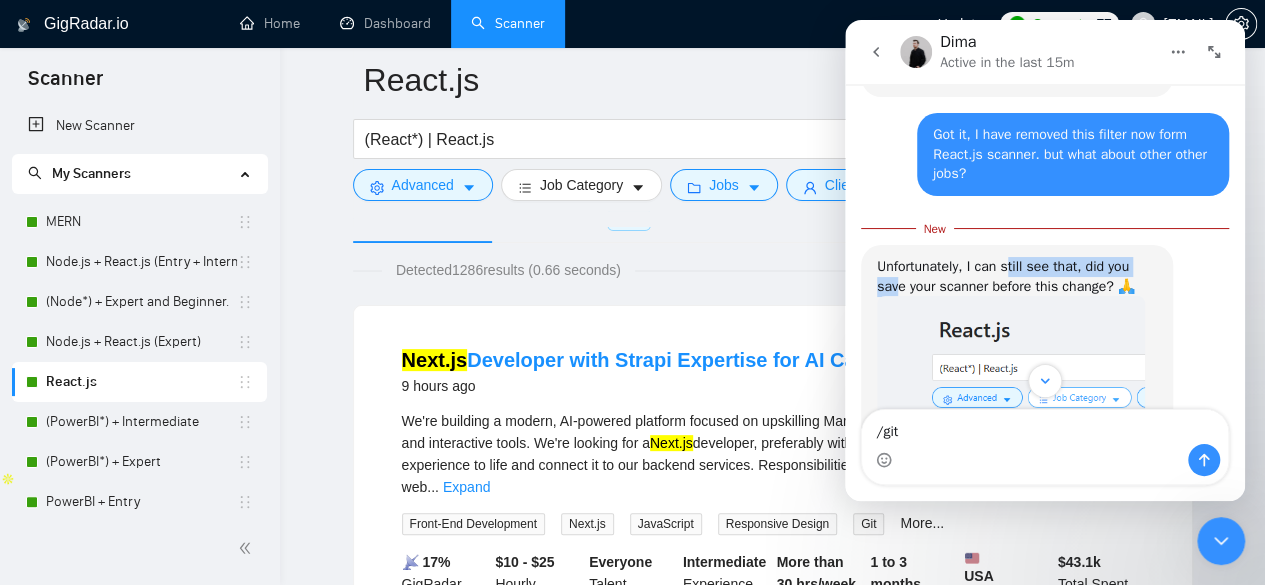 click on "Unfortunately, I can still see that, did you save your scanner before this change? 🙏" at bounding box center (1017, 276) 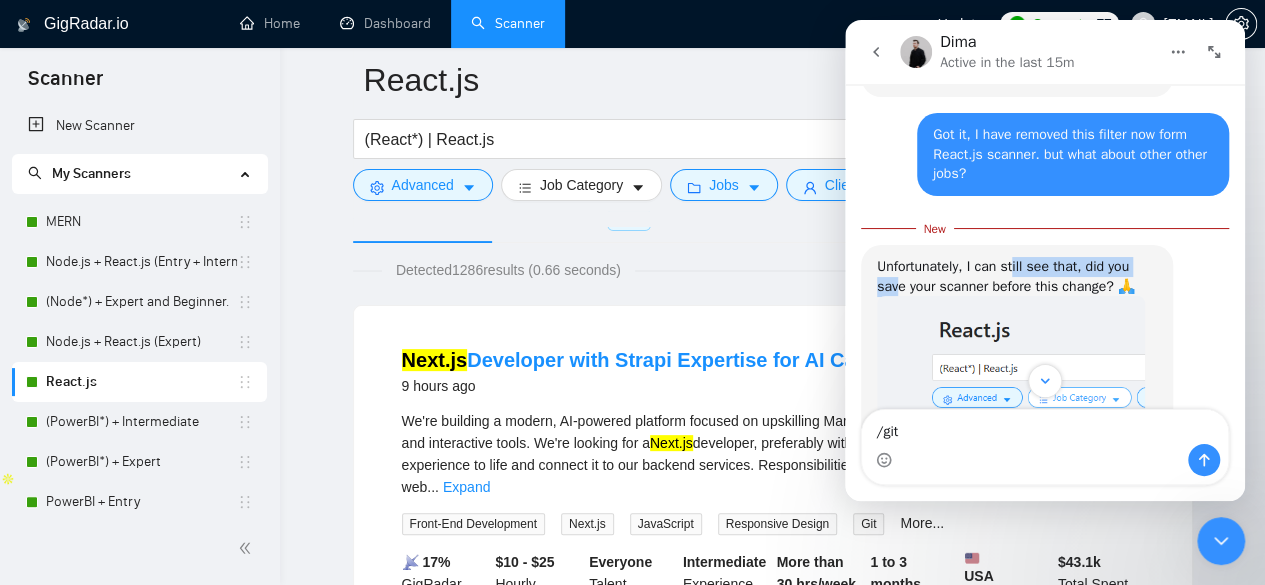 click at bounding box center (1011, 391) 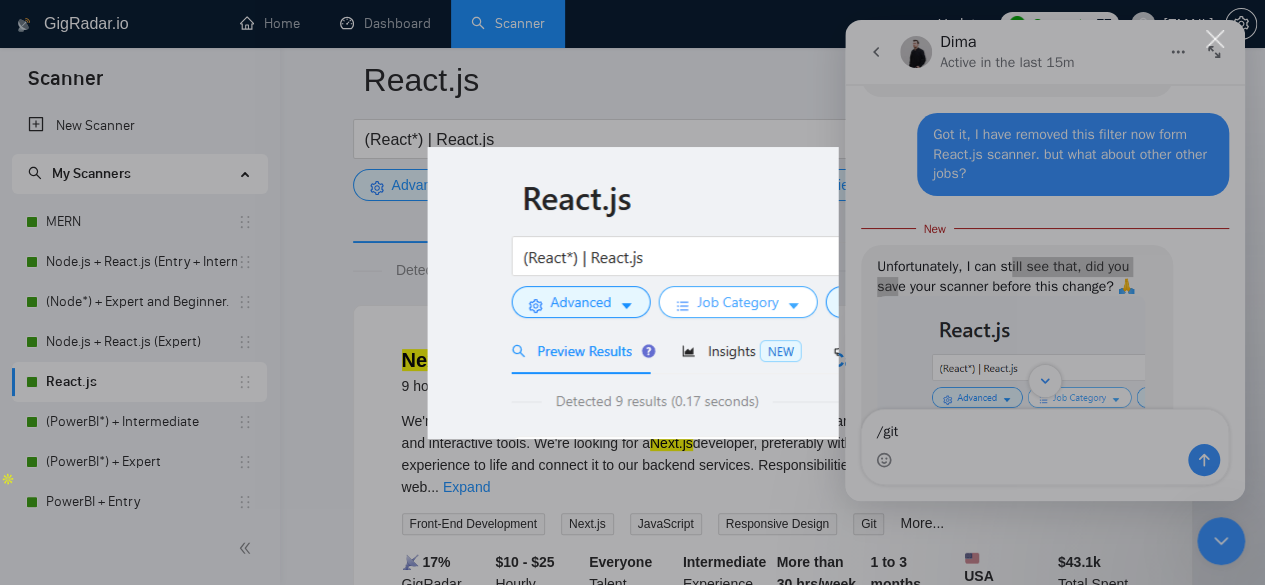 scroll, scrollTop: 0, scrollLeft: 0, axis: both 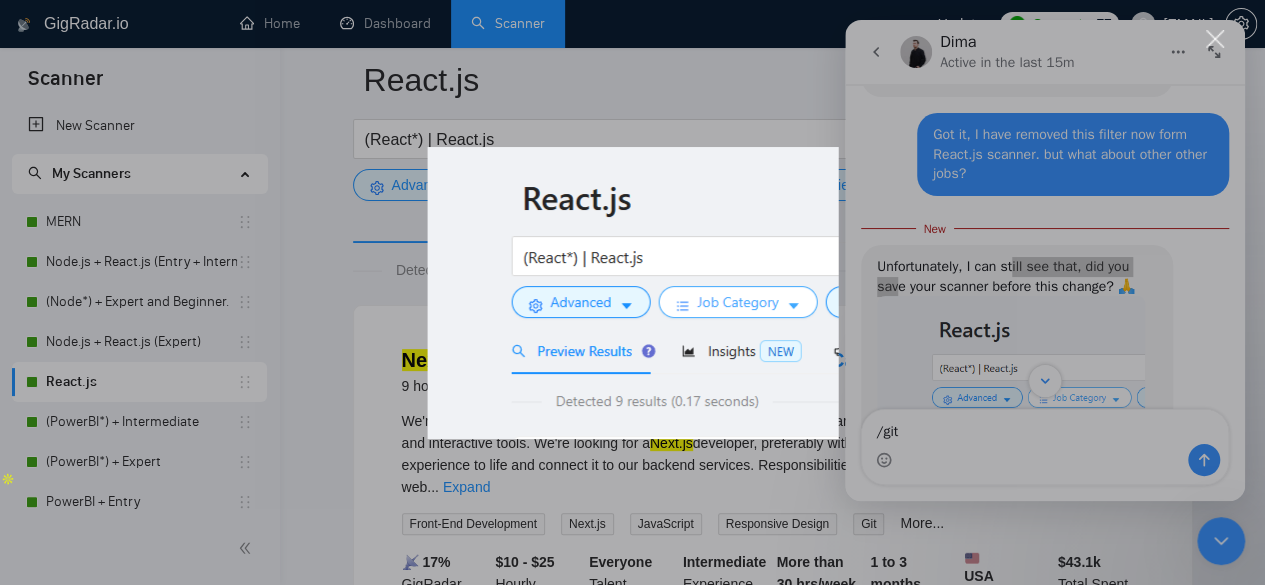 click at bounding box center [632, 292] 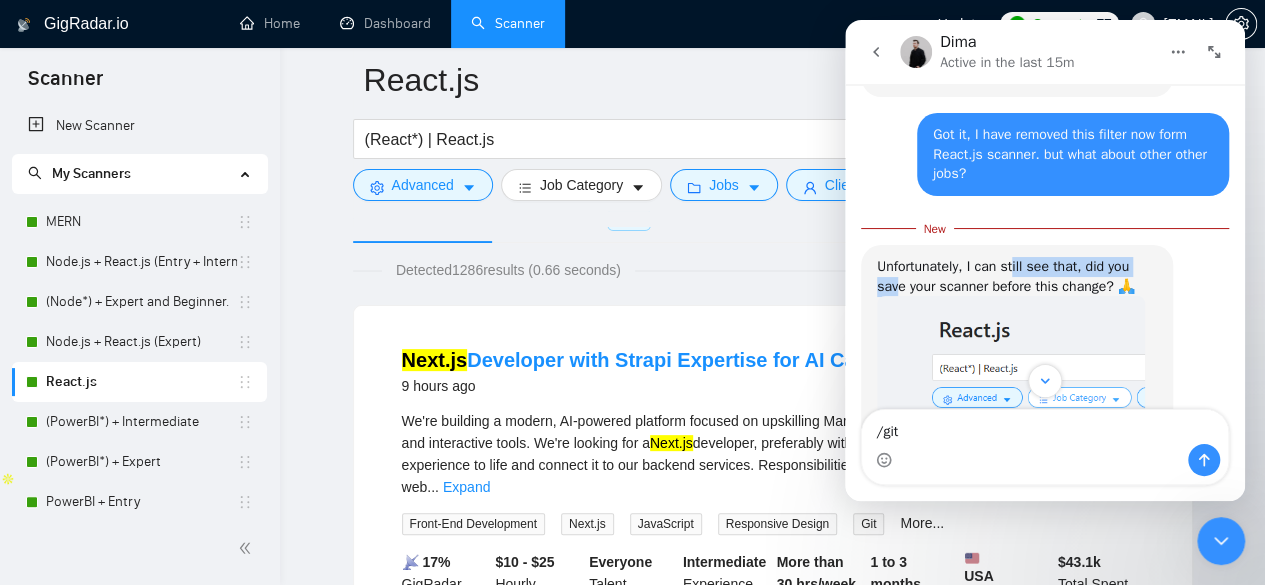 scroll, scrollTop: 2372, scrollLeft: 0, axis: vertical 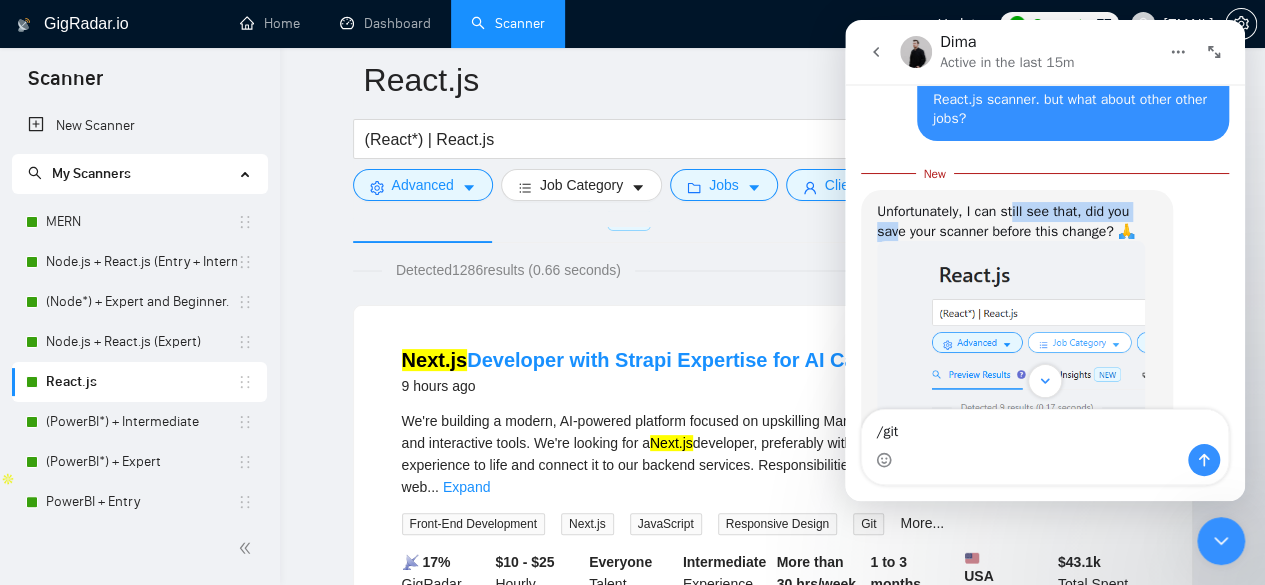 click at bounding box center (1011, 336) 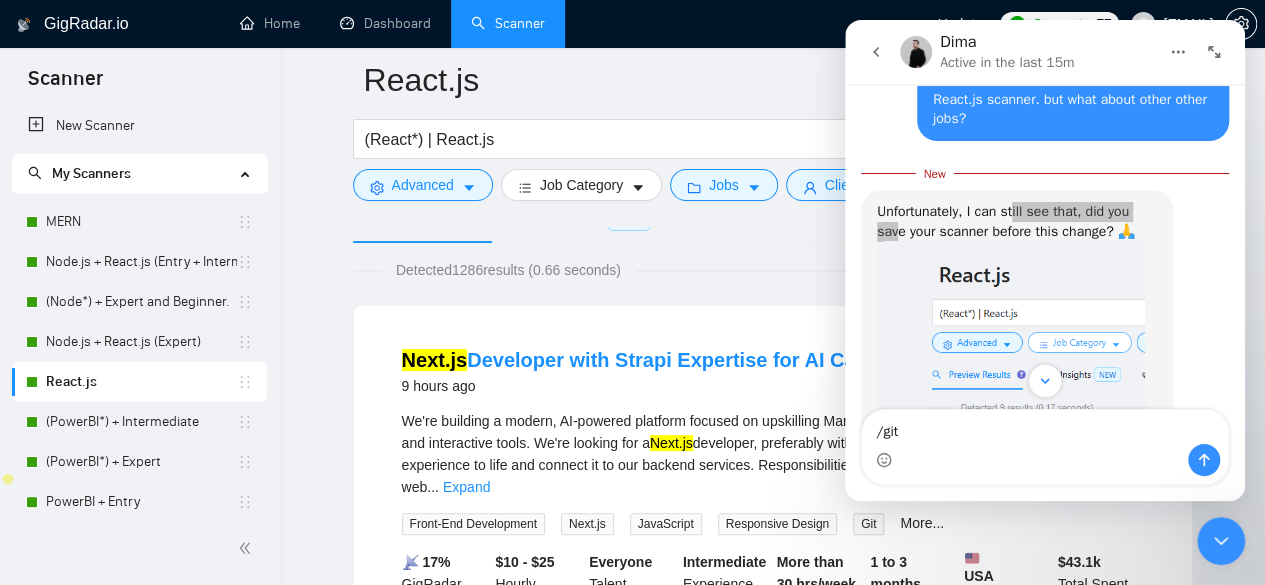 scroll, scrollTop: 0, scrollLeft: 0, axis: both 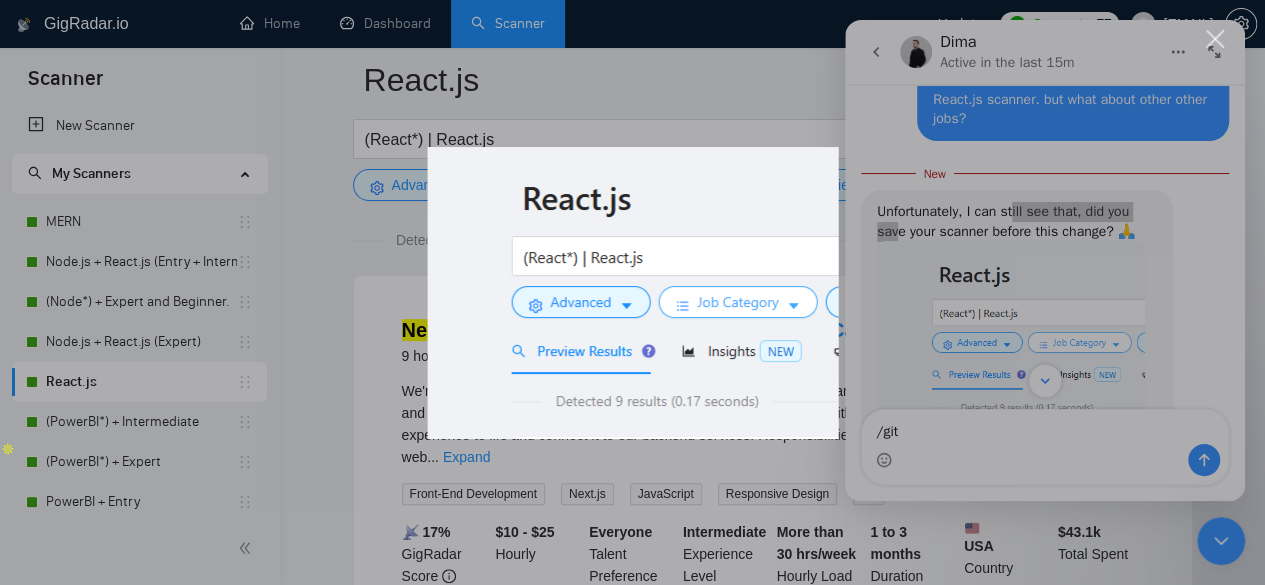 click at bounding box center (632, 292) 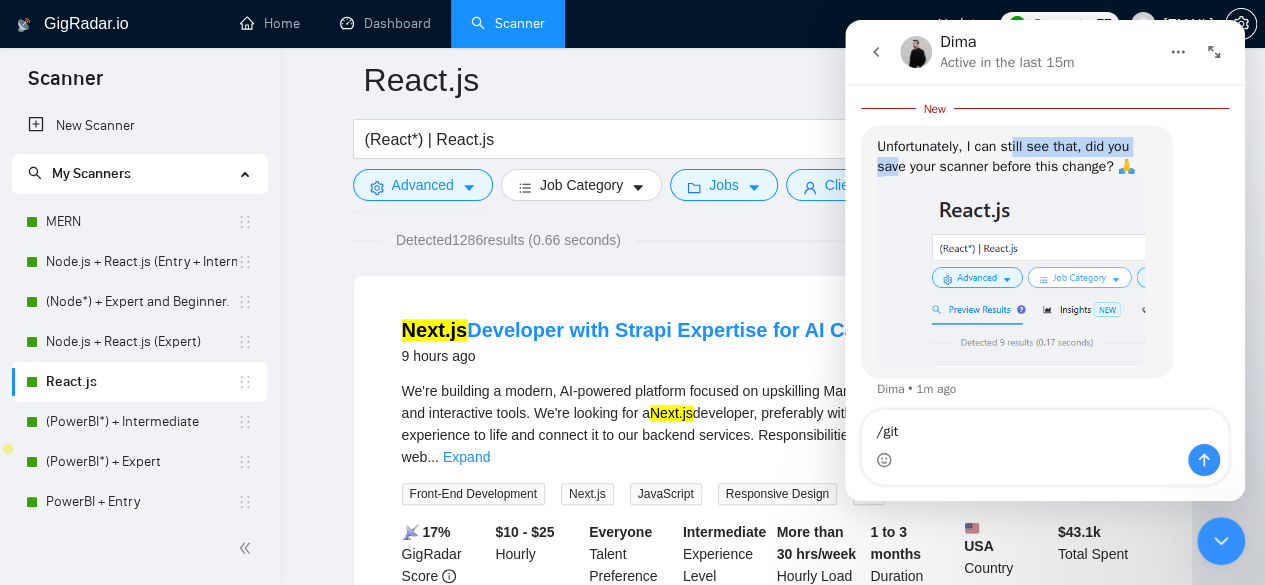 scroll, scrollTop: 2436, scrollLeft: 0, axis: vertical 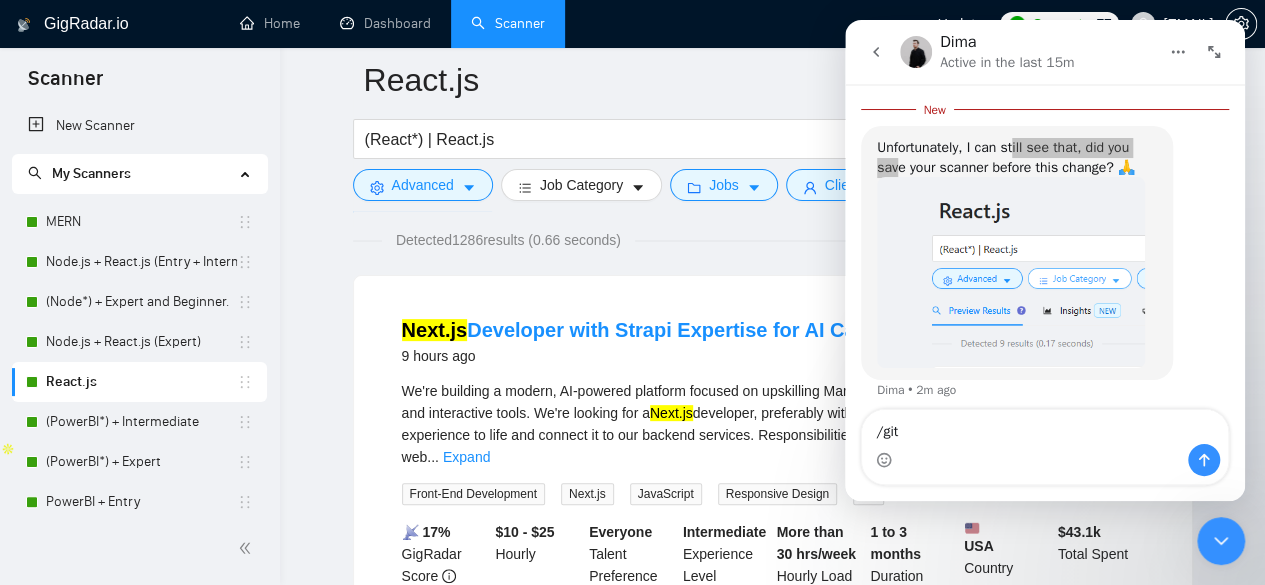 click on "React.js" at bounding box center [141, 382] 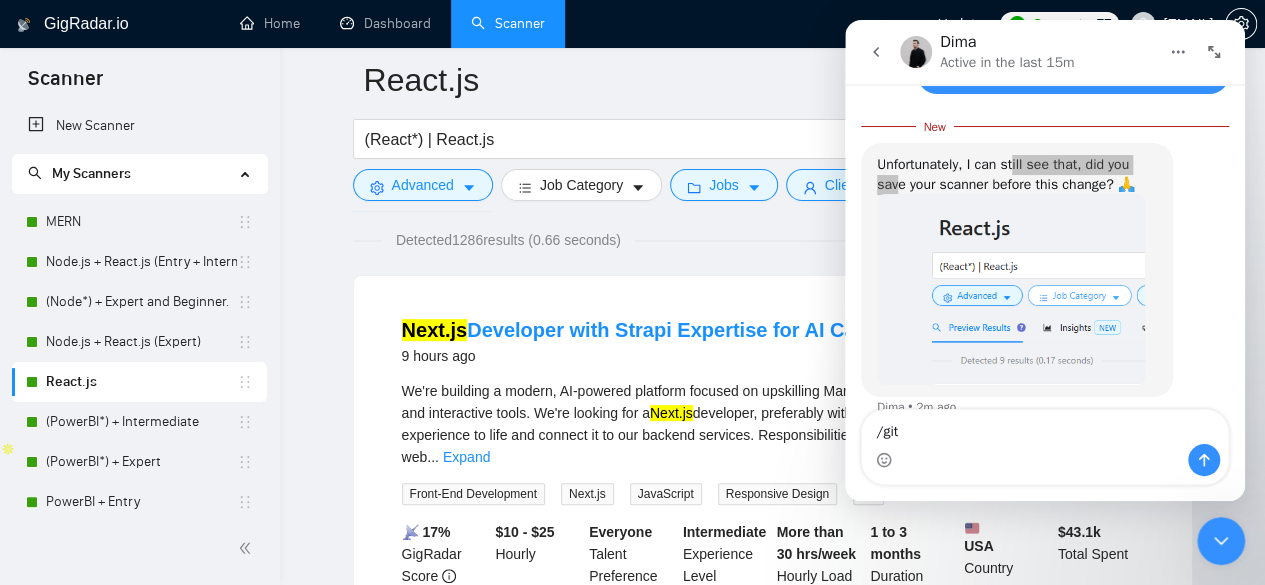 scroll, scrollTop: 2447, scrollLeft: 0, axis: vertical 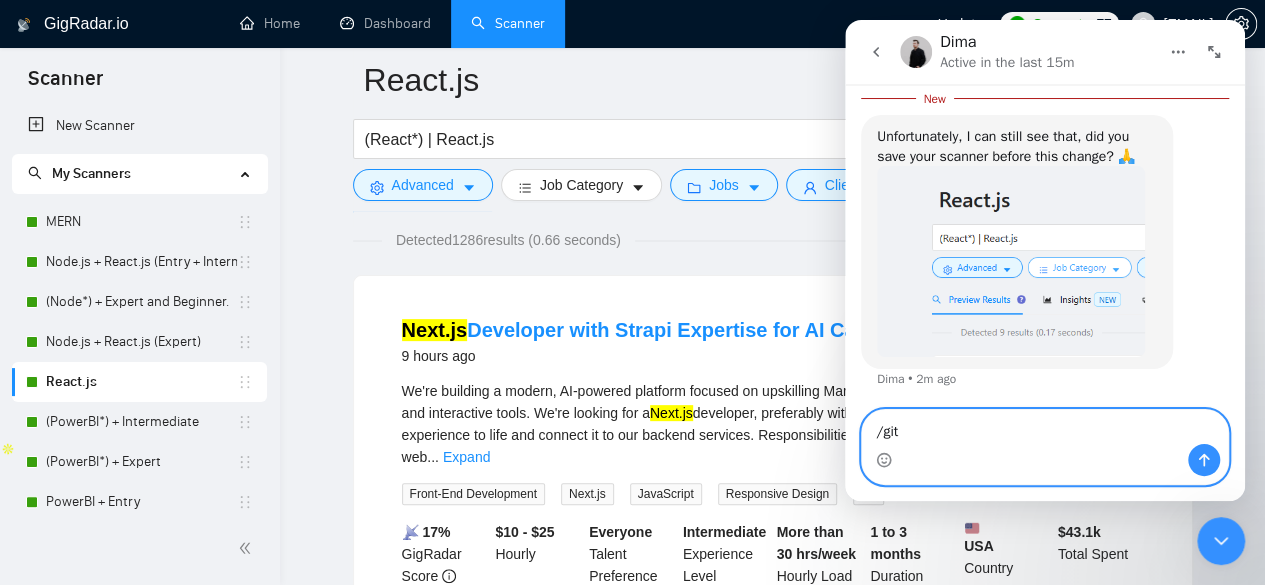 click on "/git" at bounding box center (1045, 427) 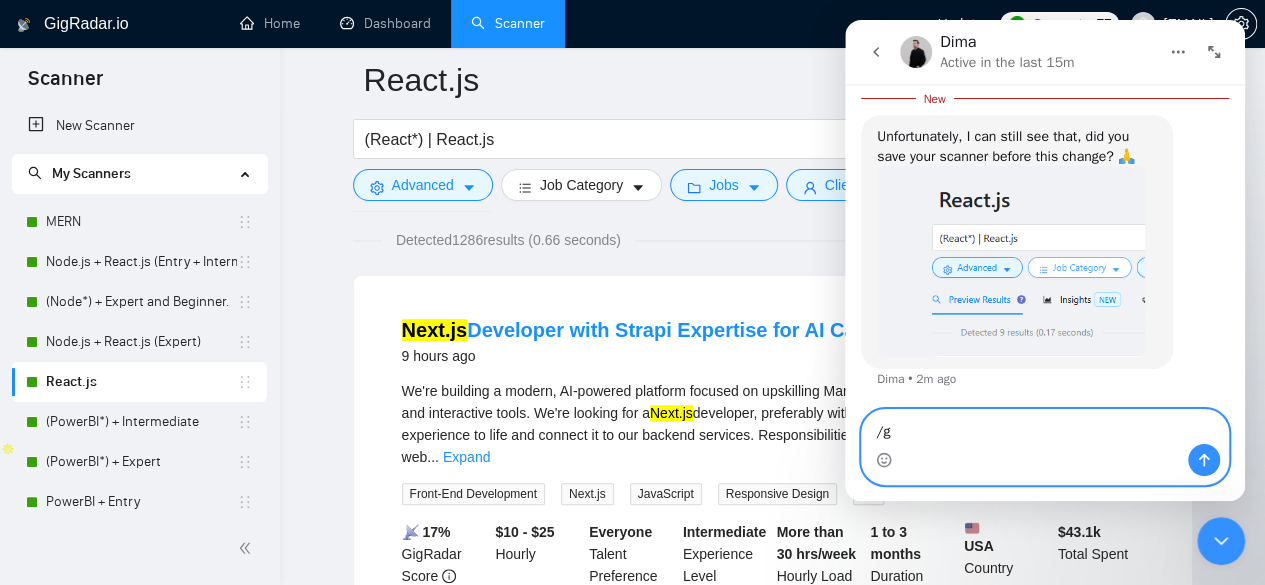 type on "/" 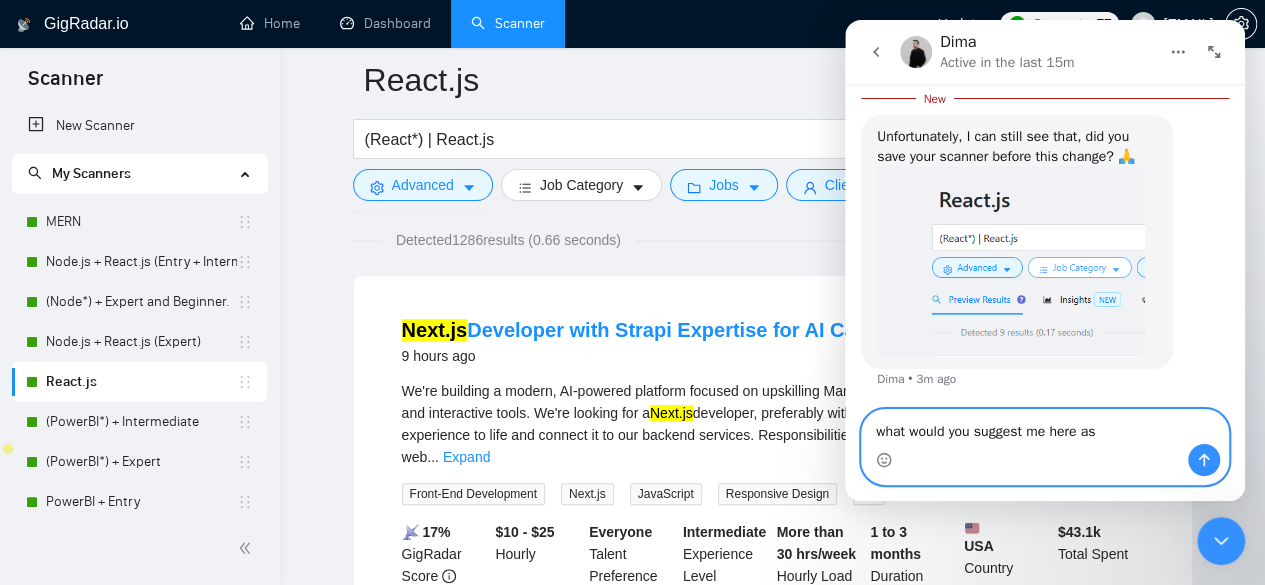 click on "what would you suggest me here as" at bounding box center [1045, 427] 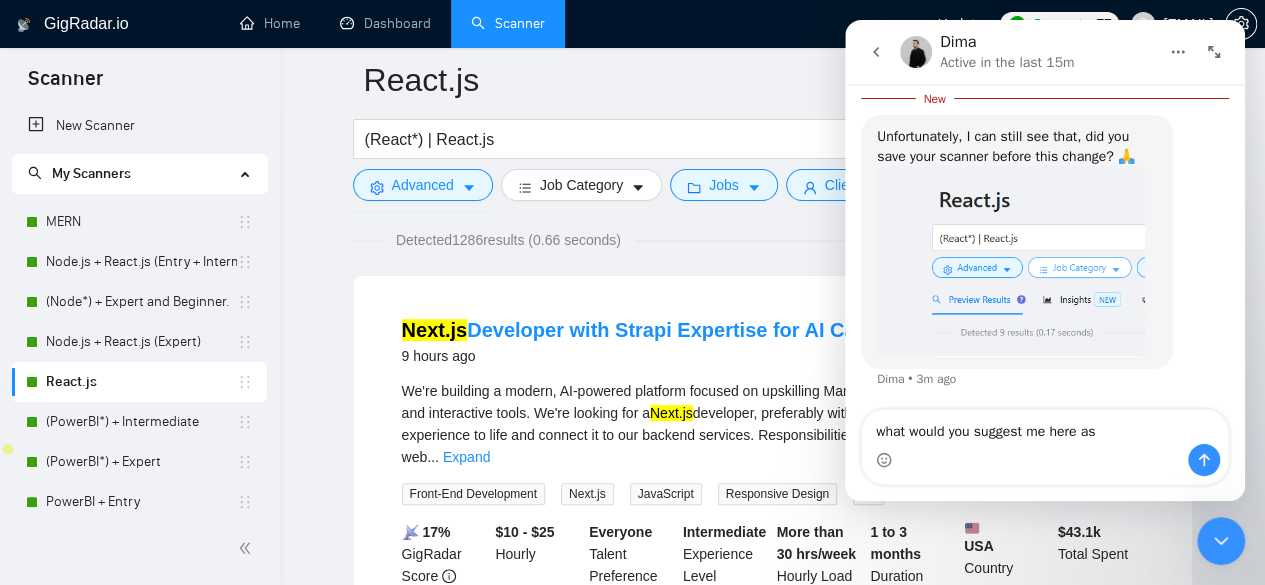 click on "Unfortunately, I can still see that, did you save your scanner before this change? 🙏 [FIRST]    •   3m ago" at bounding box center (1045, 264) 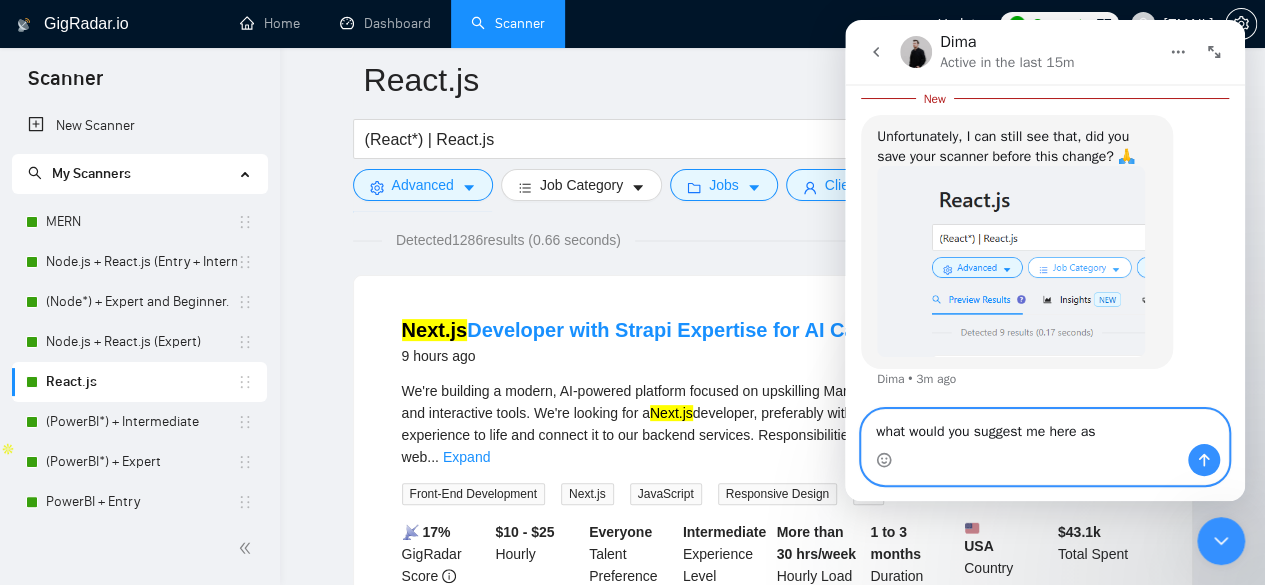 click on "what would you suggest me here as" at bounding box center (1045, 427) 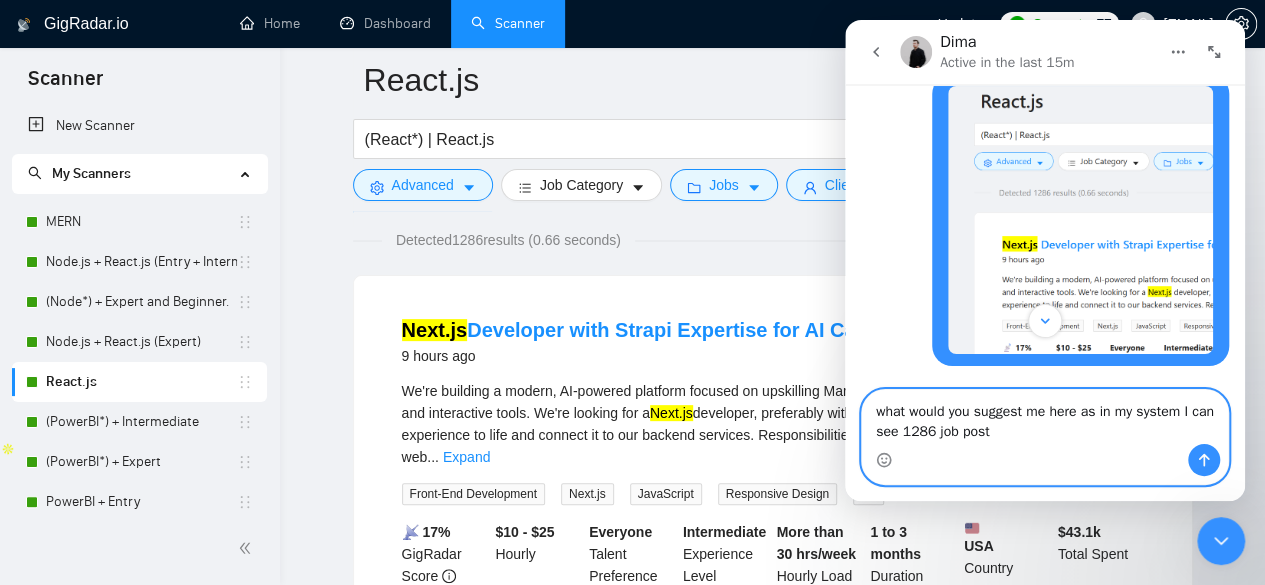 scroll, scrollTop: 2782, scrollLeft: 0, axis: vertical 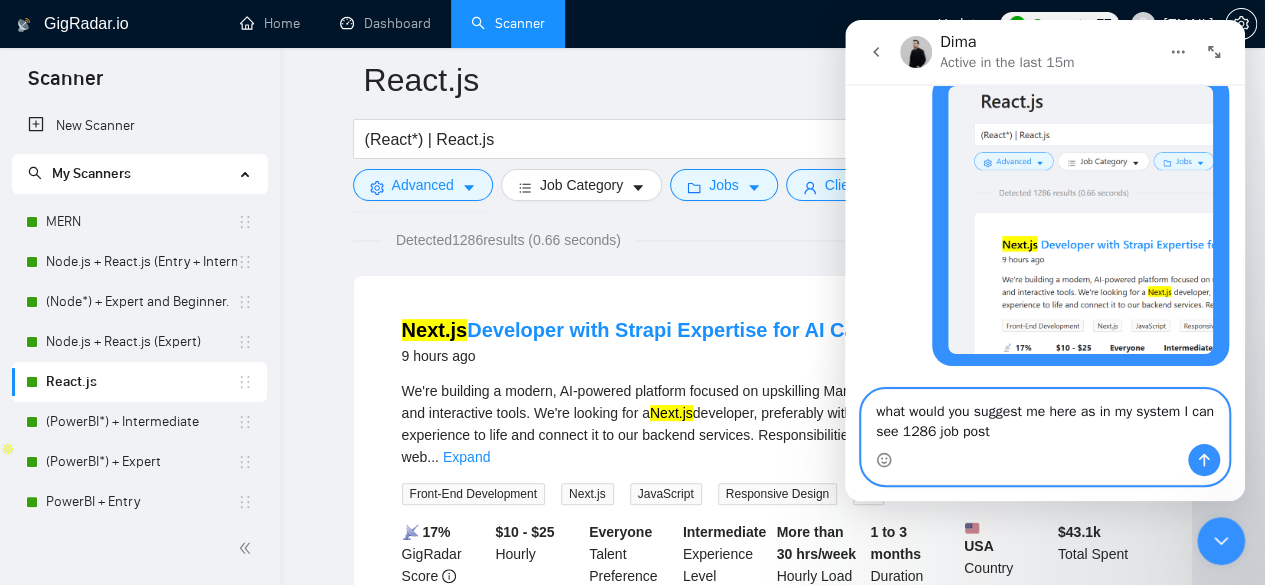 click on "what would you suggest me here as in my system I can see 1286 job post" at bounding box center [1045, 417] 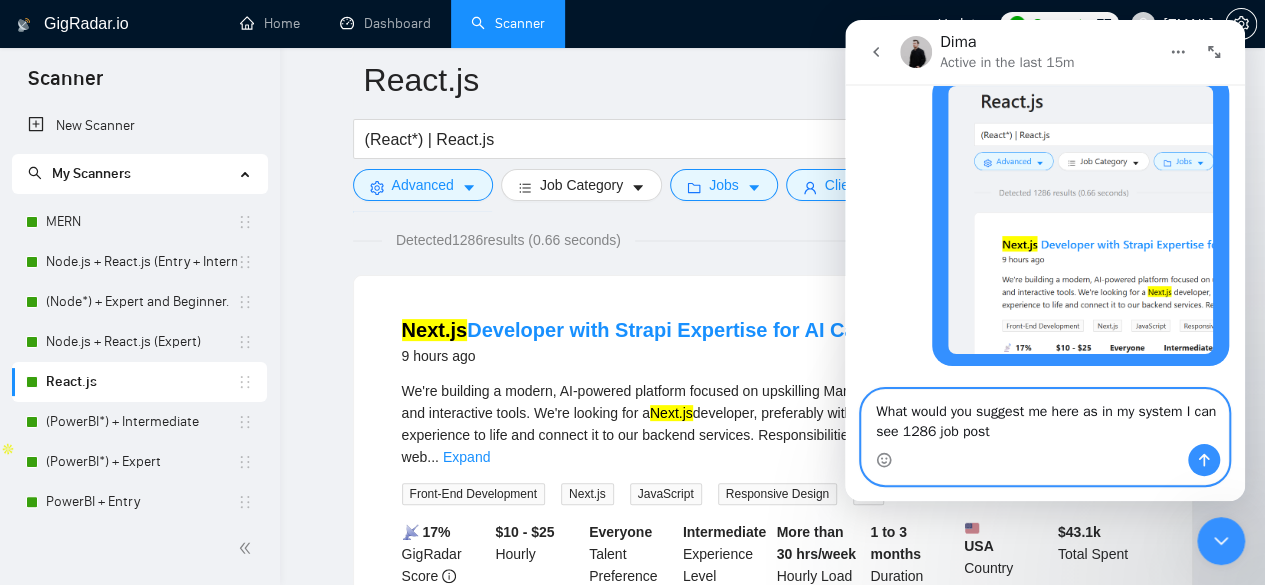 type on "What would you suggest me here as in my system I can see 1286 job post" 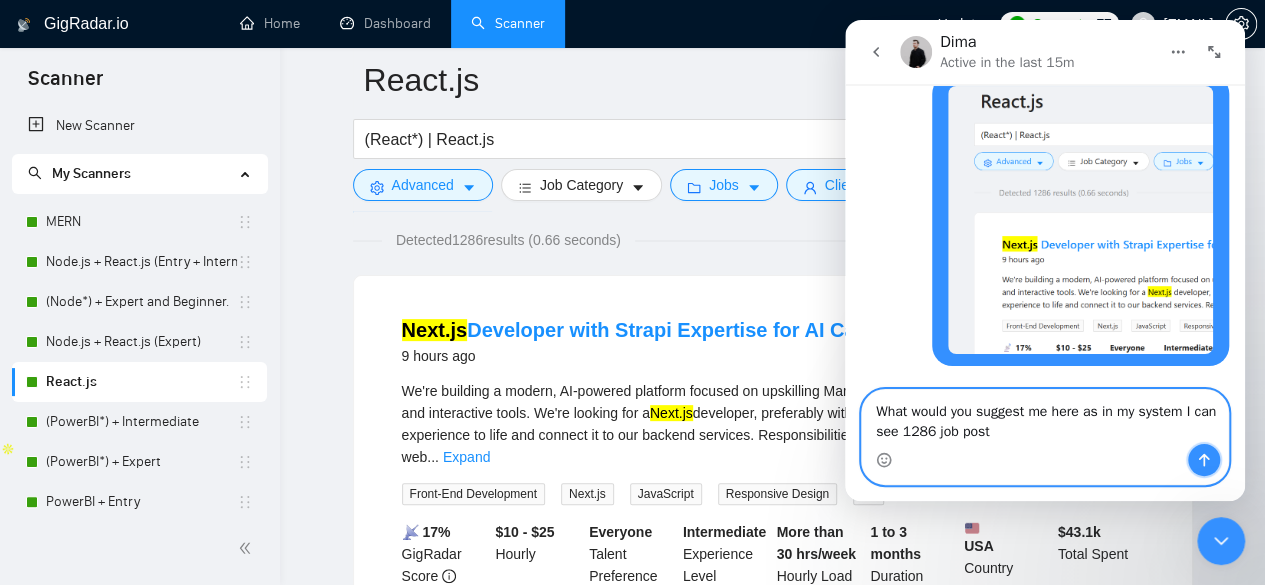 click 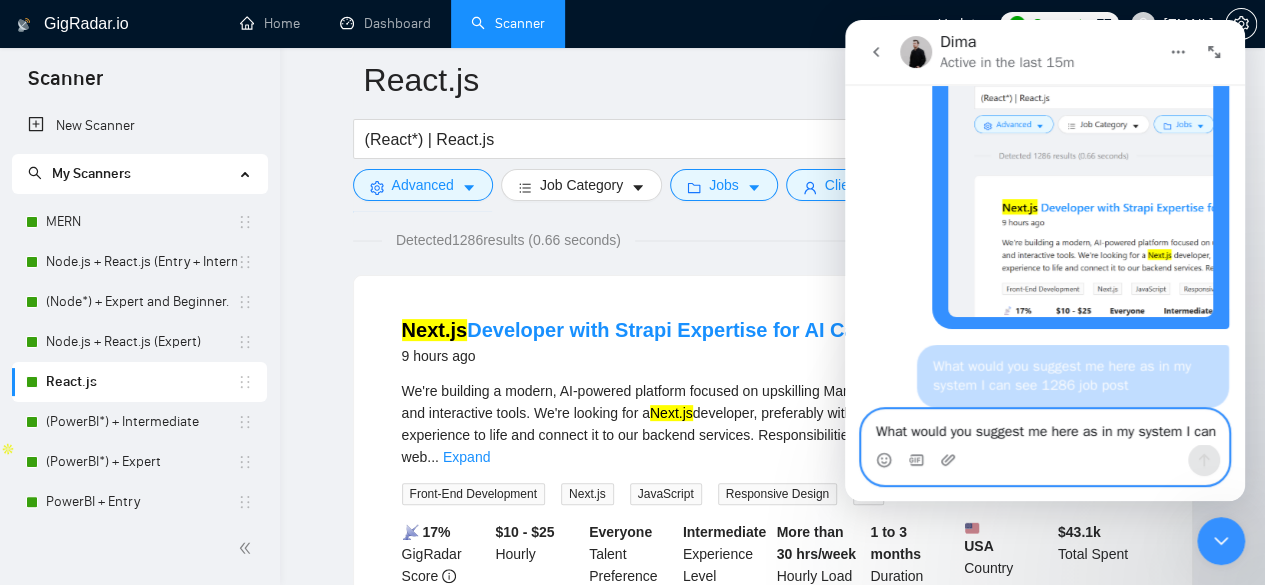 type 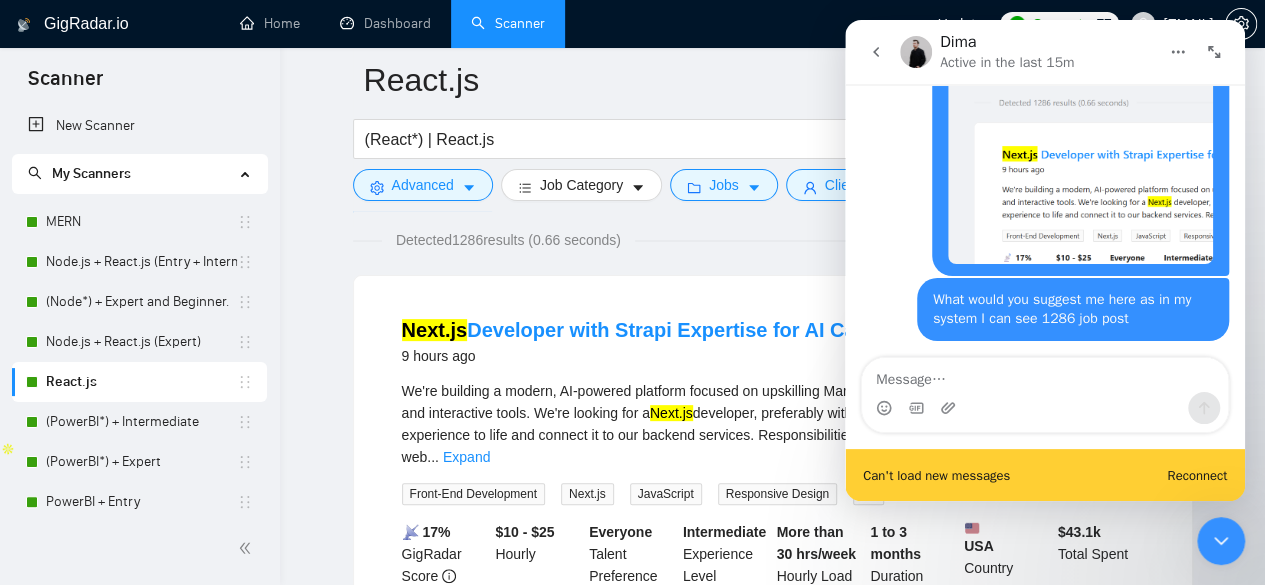 scroll, scrollTop: 2840, scrollLeft: 0, axis: vertical 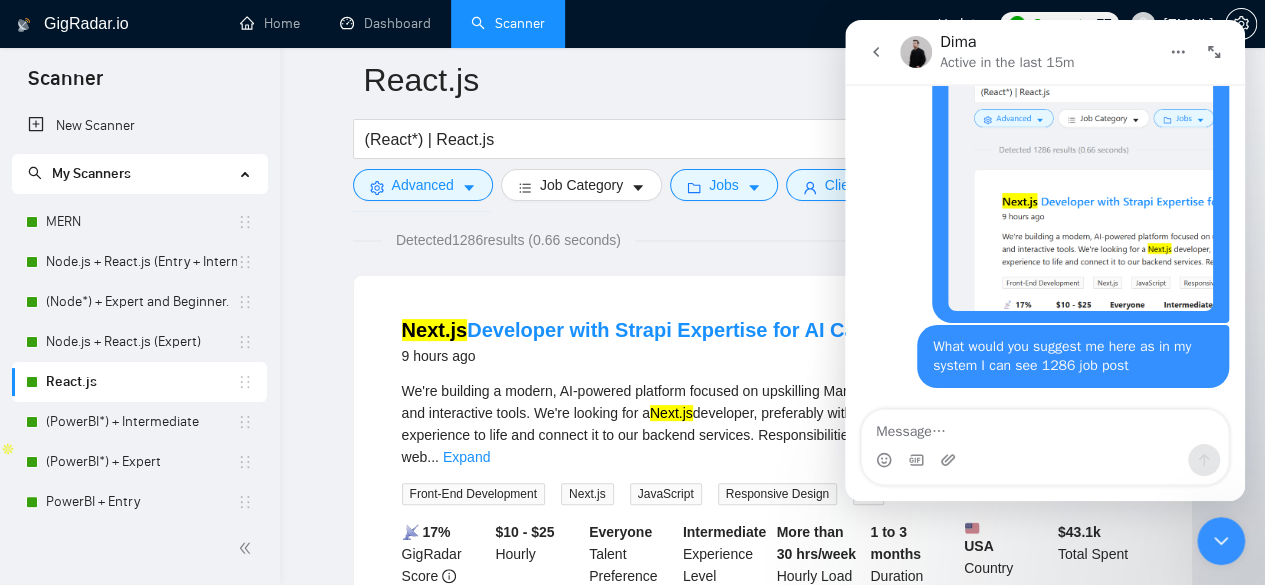 click on "Detected   1286  results   (0.66 seconds)" at bounding box center [773, 240] 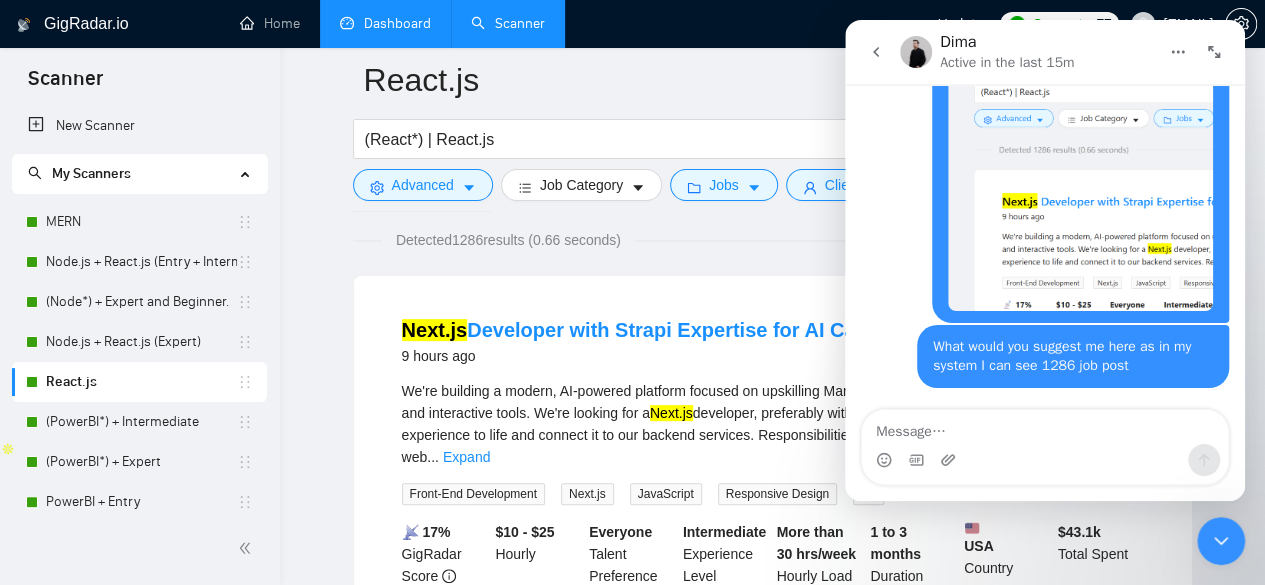scroll, scrollTop: 2864, scrollLeft: 0, axis: vertical 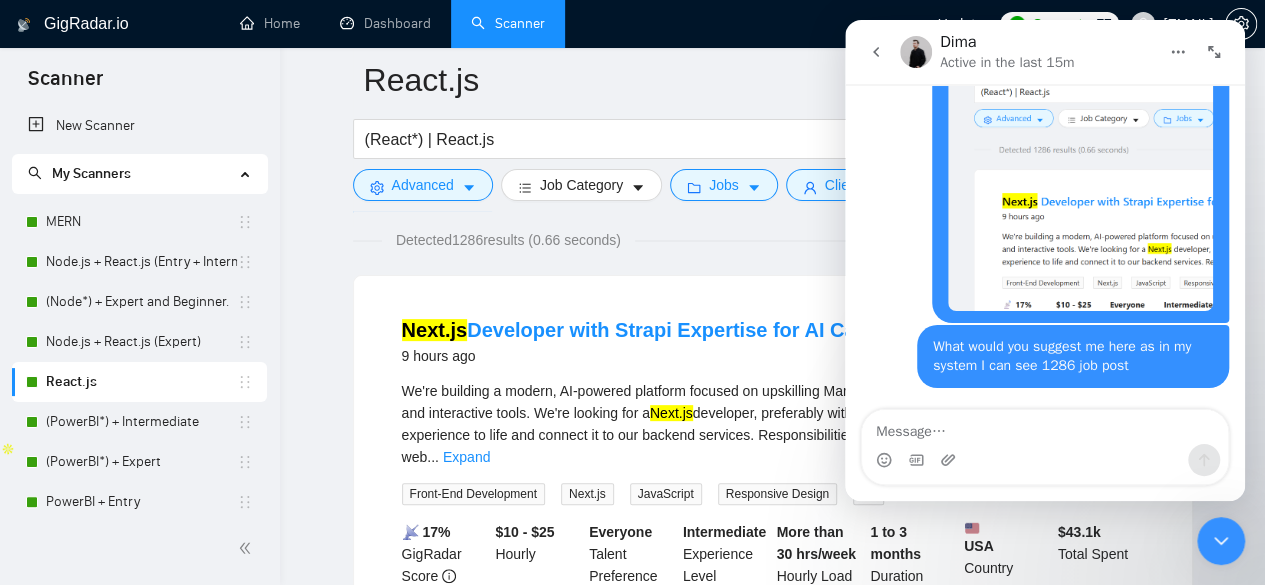 click on "GigRadar.io Home Dashboard Scanner Updates  Connects: 77 [EMAIL] React.js (React*) | React.js Save Advanced   Job Category   Jobs   Client   Vendor   Reset All Preview Results Insights NEW Alerts Auto Bidder Detected   1286  results   (0.66 seconds) Next.js  Developer with Strapi Expertise for AI CareerTech Platform 9 hours ago We're building a modern, AI-powered platform focused on upskilling Marketers through structured, bite-sized content and interactive tools.
We're looking for a  Next.js  developer, preferably with Strapi experience to bring our frontend experience to life and connect it to our backend services.
Responsibilities:
1. Build responsive, performant web  ... Expand Front-End Development Next.js JavaScript Responsive Design Git More... 📡   17% GigRadar Score   $10 - $25 Hourly Everyone Talent Preference Intermediate Experience Level More than 30 hrs/week Hourly Load 1 to 3 months Duration   USA Country $ 43.1k Total Spent $18.76 Avg Rate Paid 2-9 Company Size 4.43" at bounding box center [772, 2459] 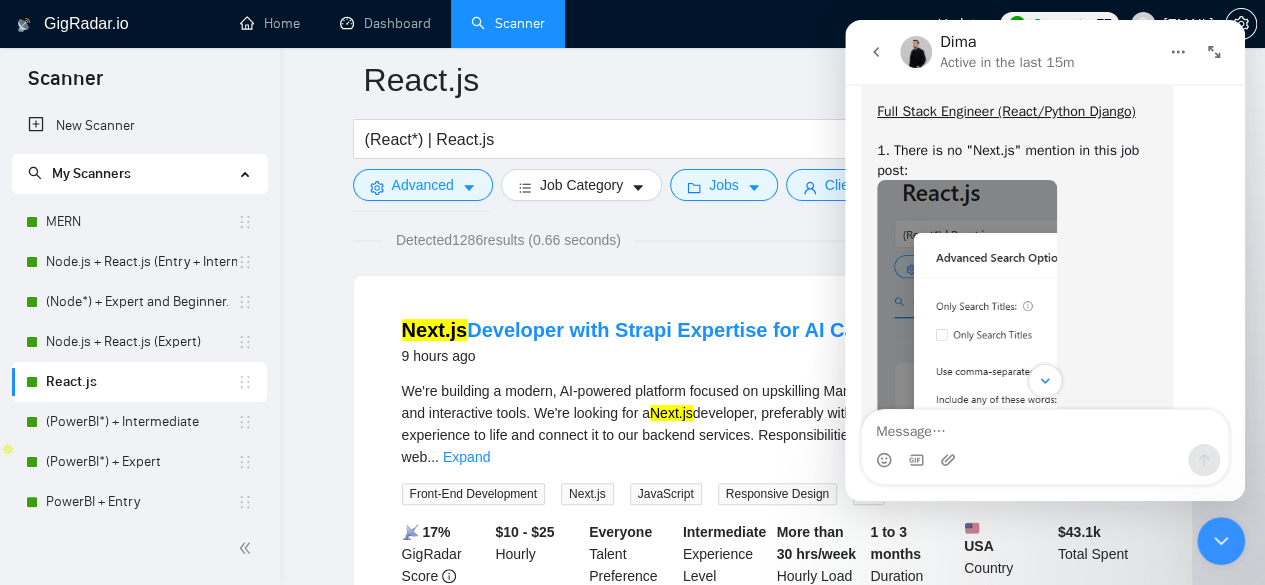 scroll, scrollTop: 3142, scrollLeft: 0, axis: vertical 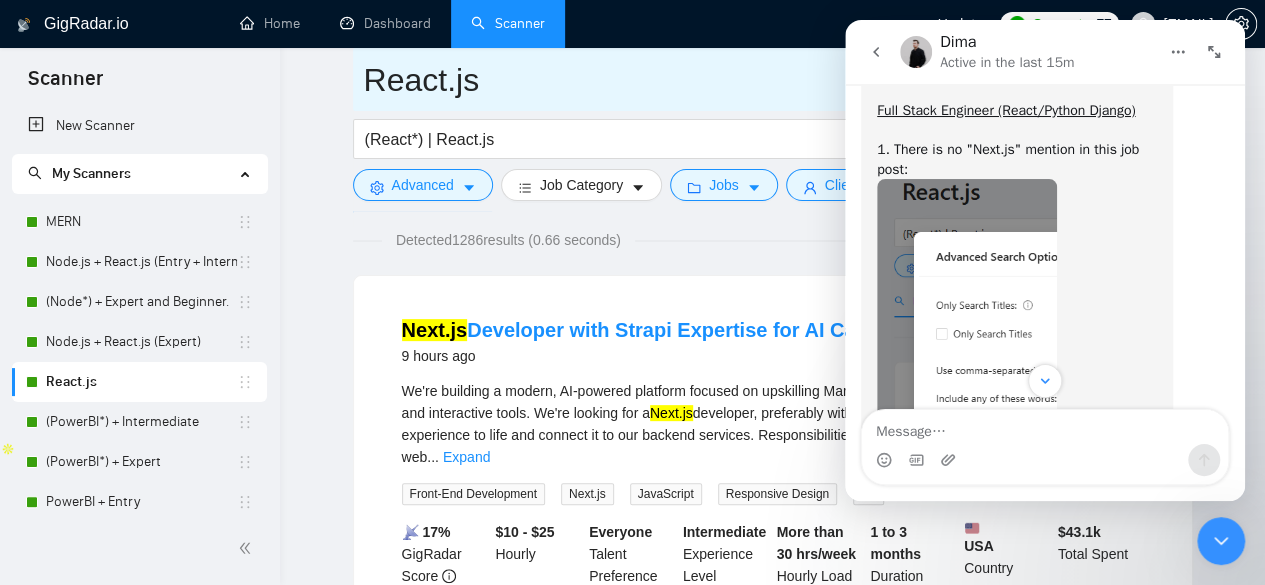 click on "React.js" at bounding box center [758, 80] 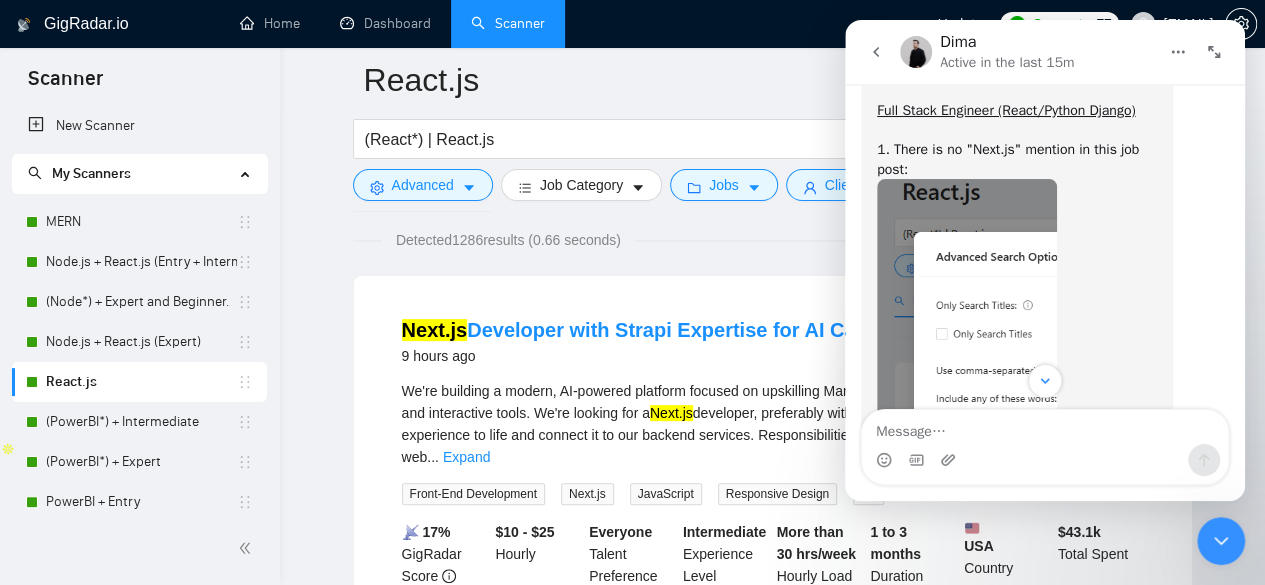 click 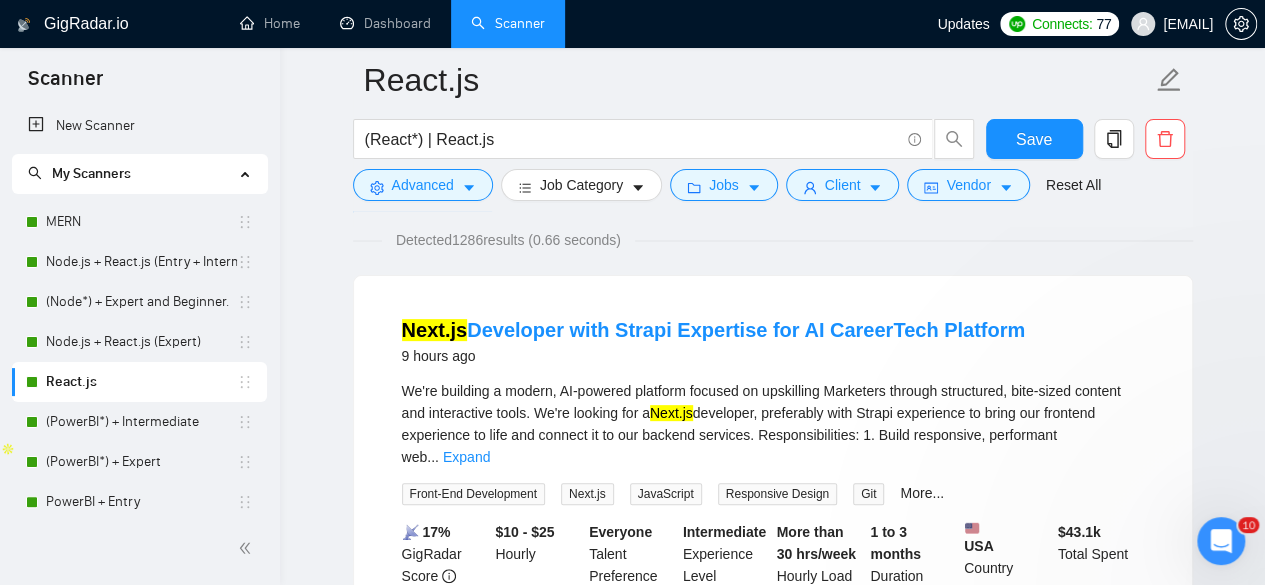 scroll, scrollTop: 0, scrollLeft: 0, axis: both 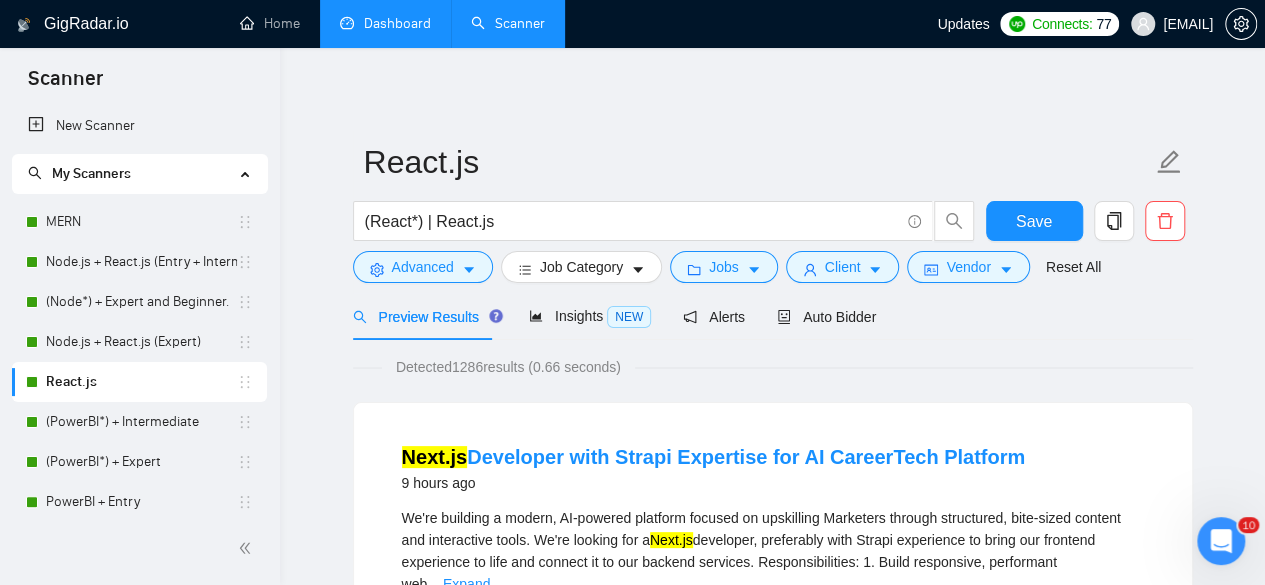 click on "Dashboard" at bounding box center [385, 23] 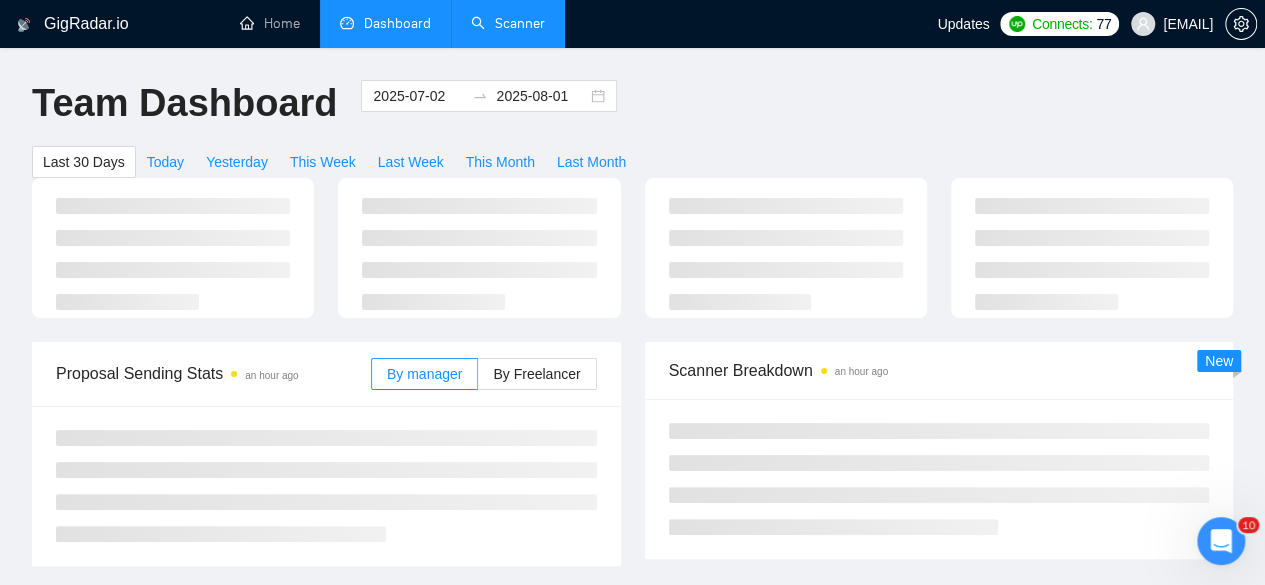 click on "Scanner" at bounding box center [508, 23] 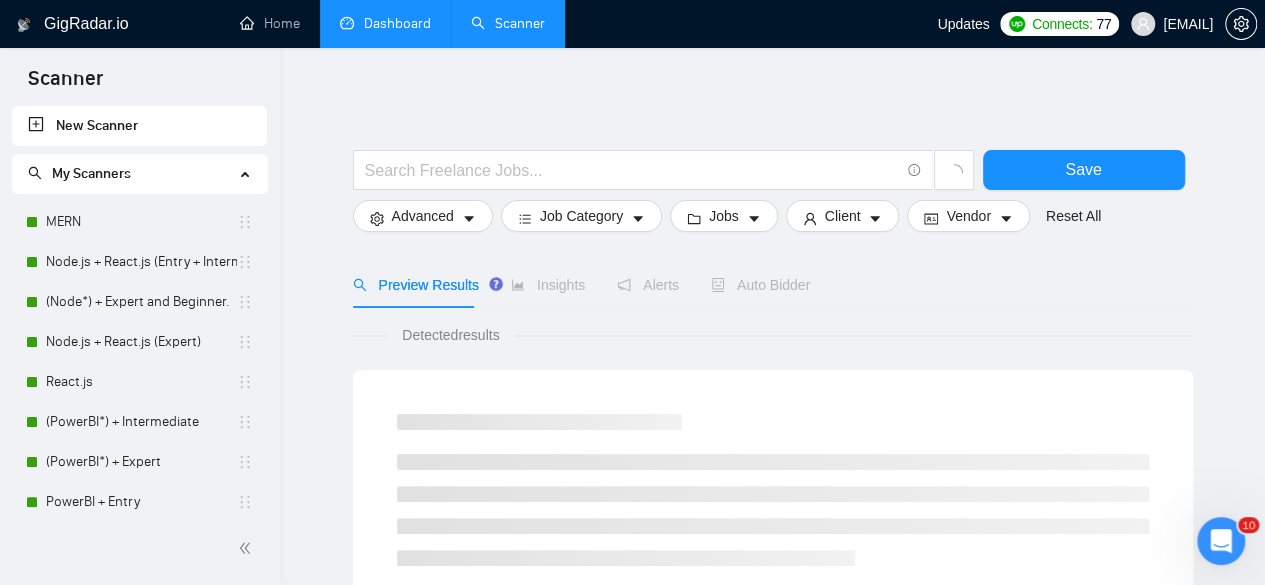 click on "Dashboard" at bounding box center (385, 23) 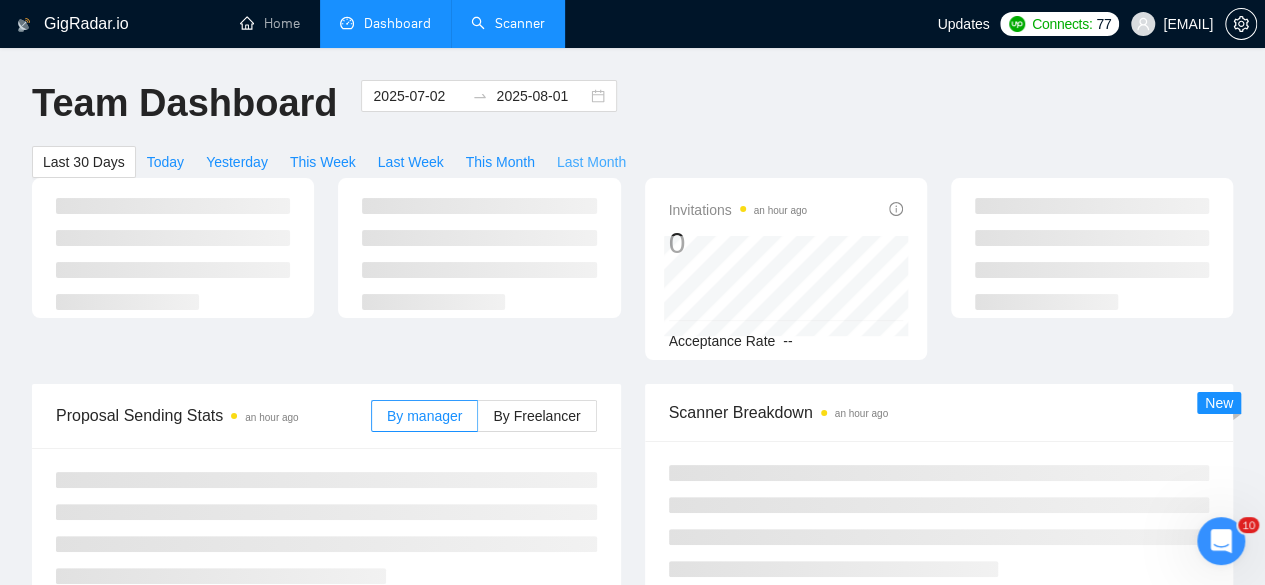 click on "Last Month" at bounding box center [591, 162] 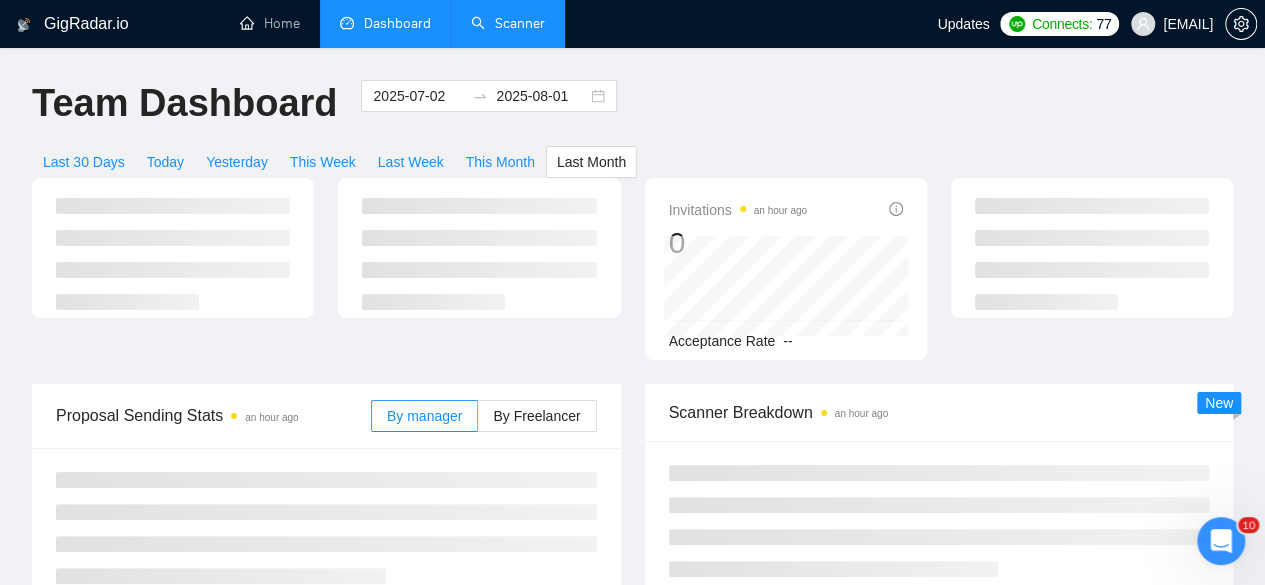 type on "2025-07-01" 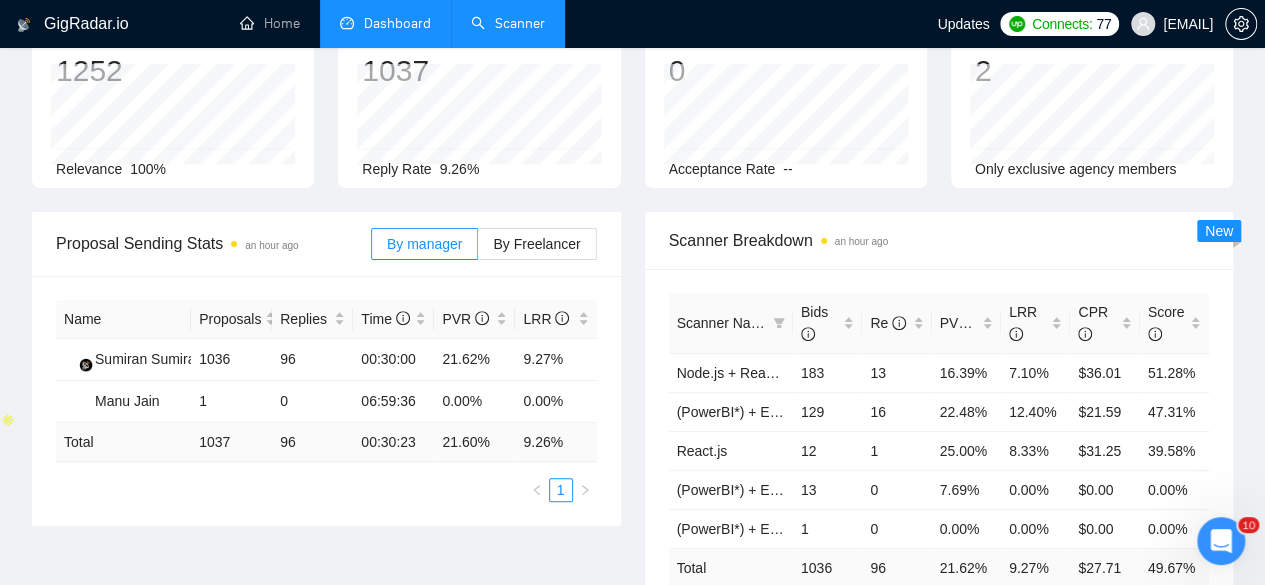 scroll, scrollTop: 0, scrollLeft: 0, axis: both 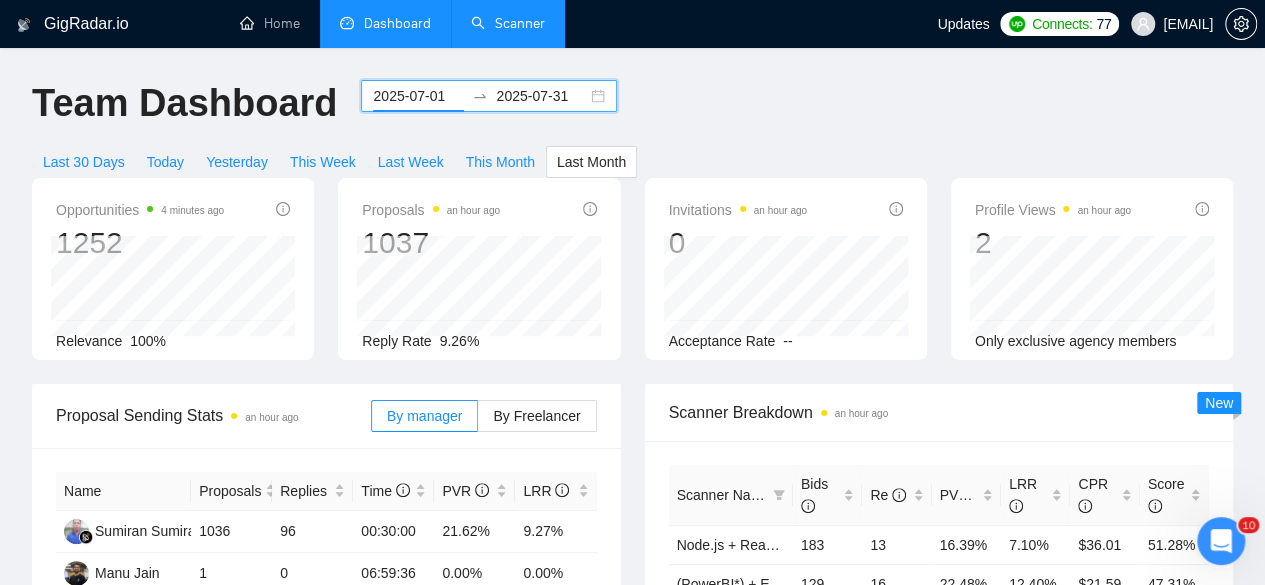 click on "2025-07-01" at bounding box center [418, 96] 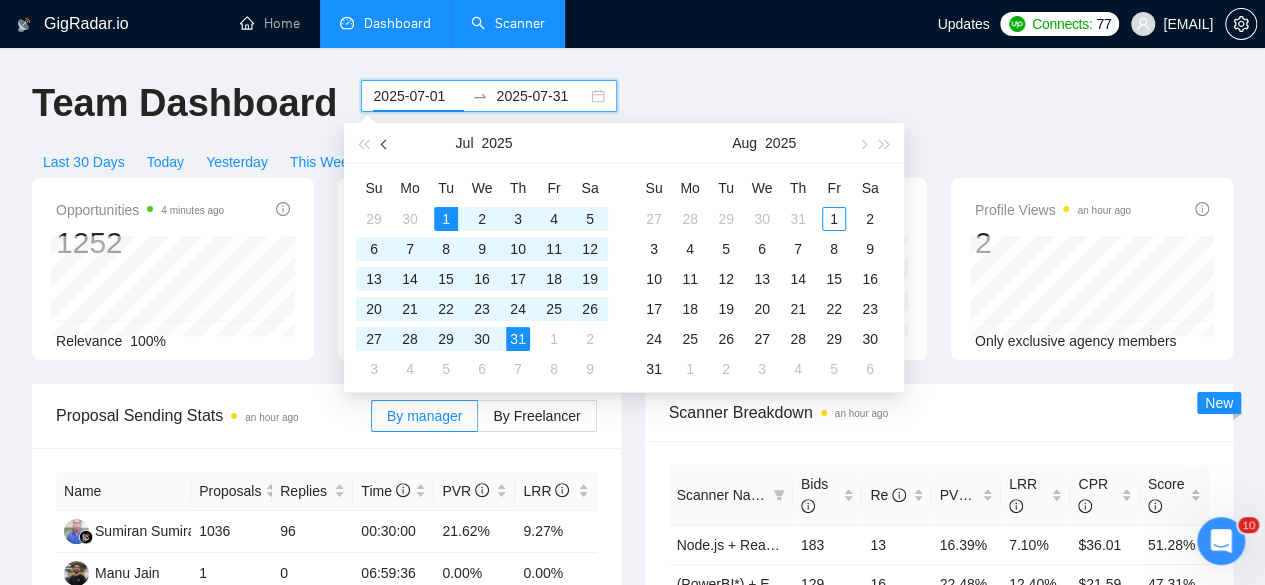 click at bounding box center [386, 144] 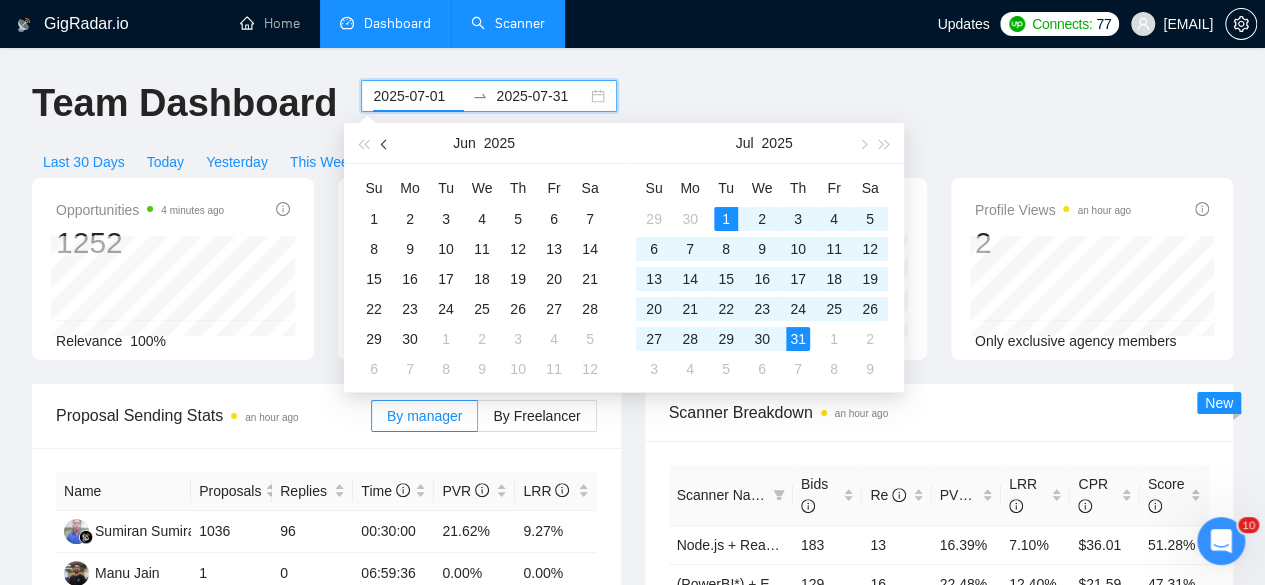 click at bounding box center (386, 144) 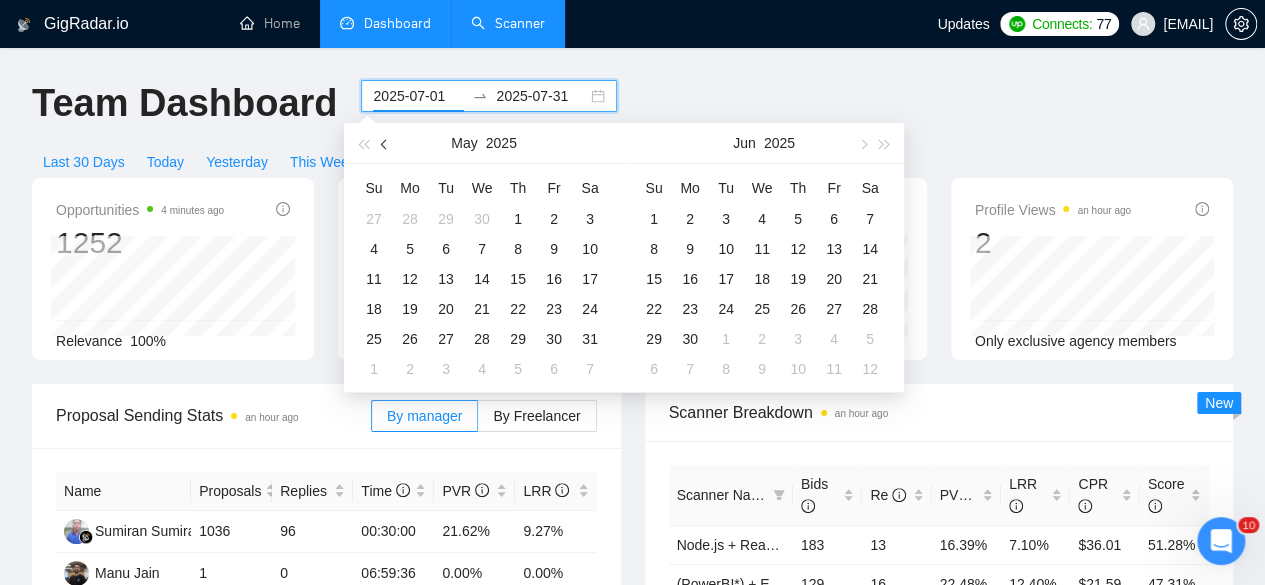 click at bounding box center [386, 144] 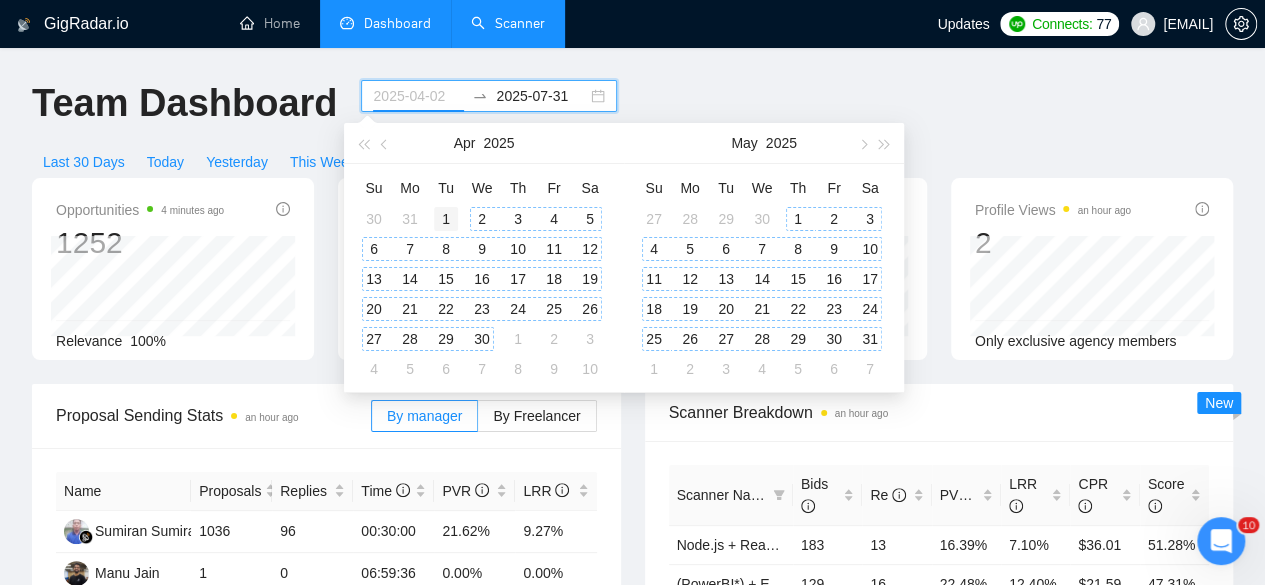 type on "2025-04-01" 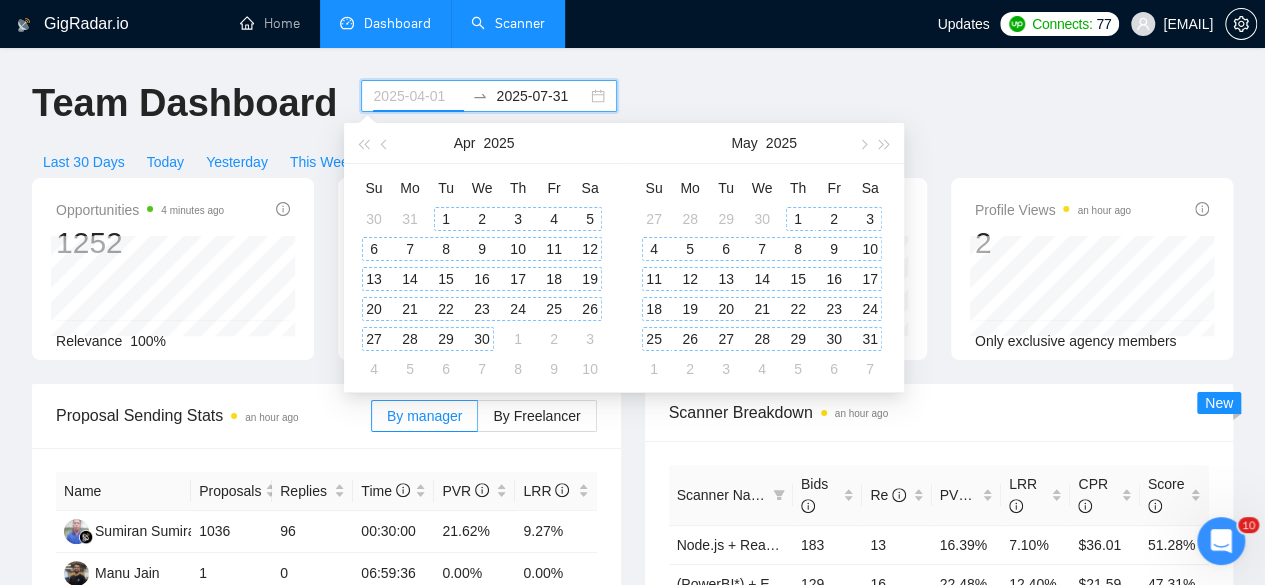 click on "1" at bounding box center [446, 219] 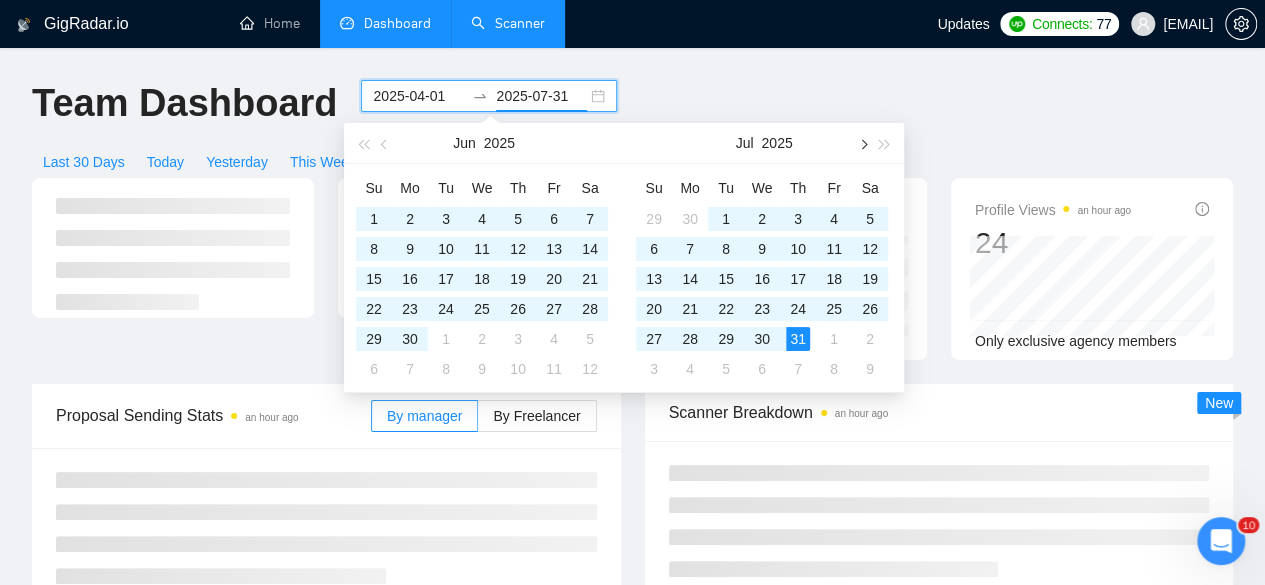 click at bounding box center [862, 144] 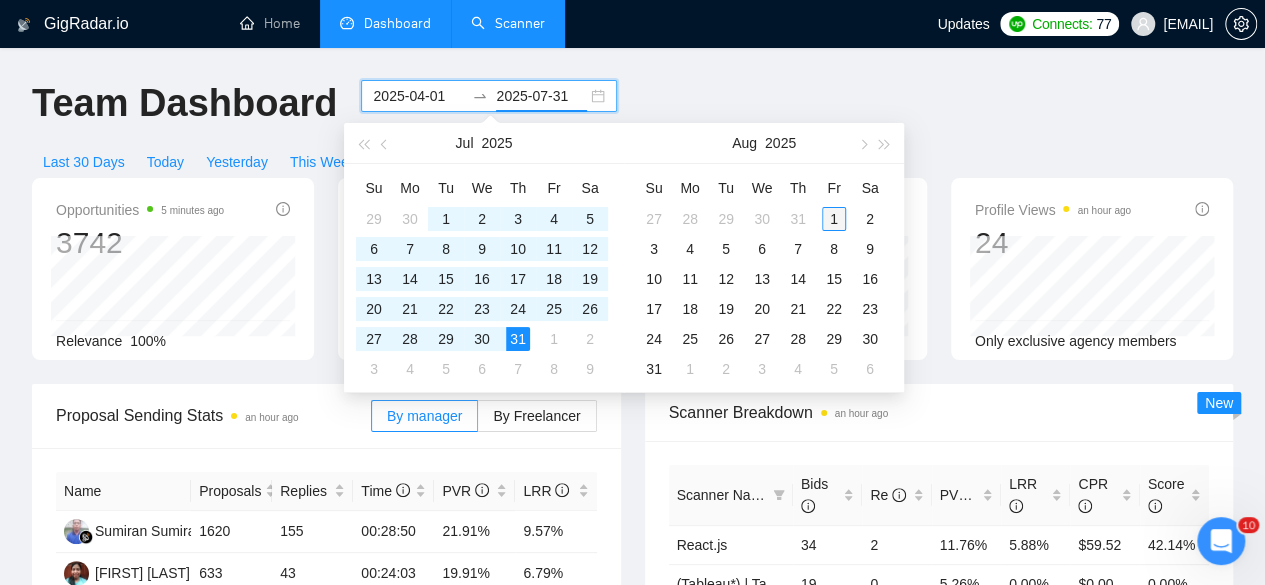 type on "2025-08-01" 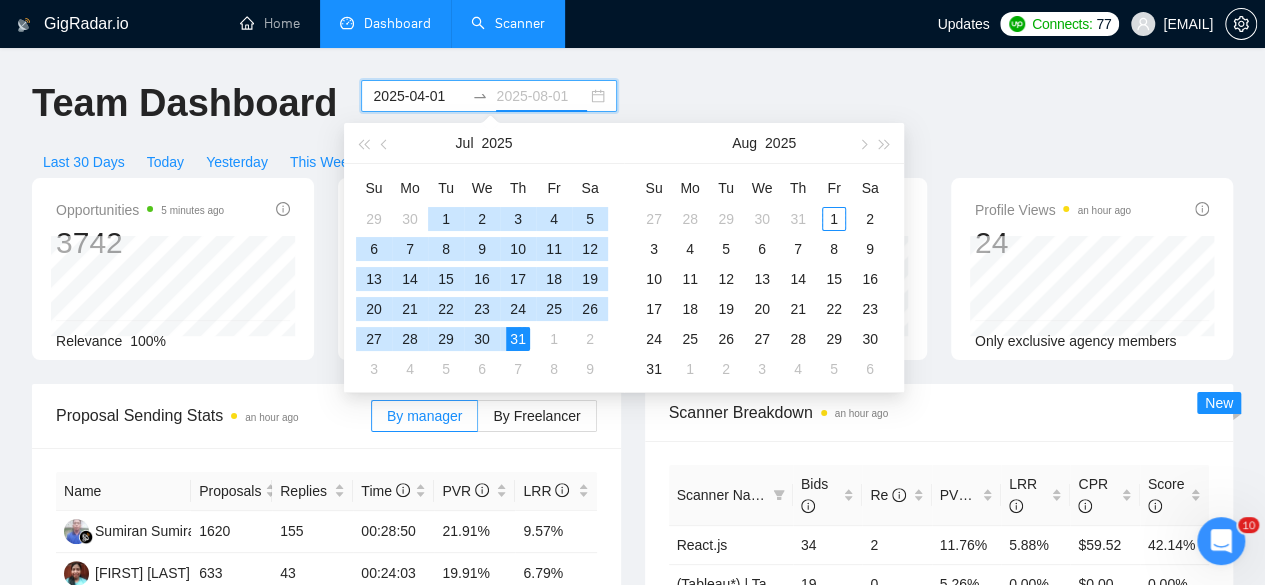 click on "1" at bounding box center (834, 219) 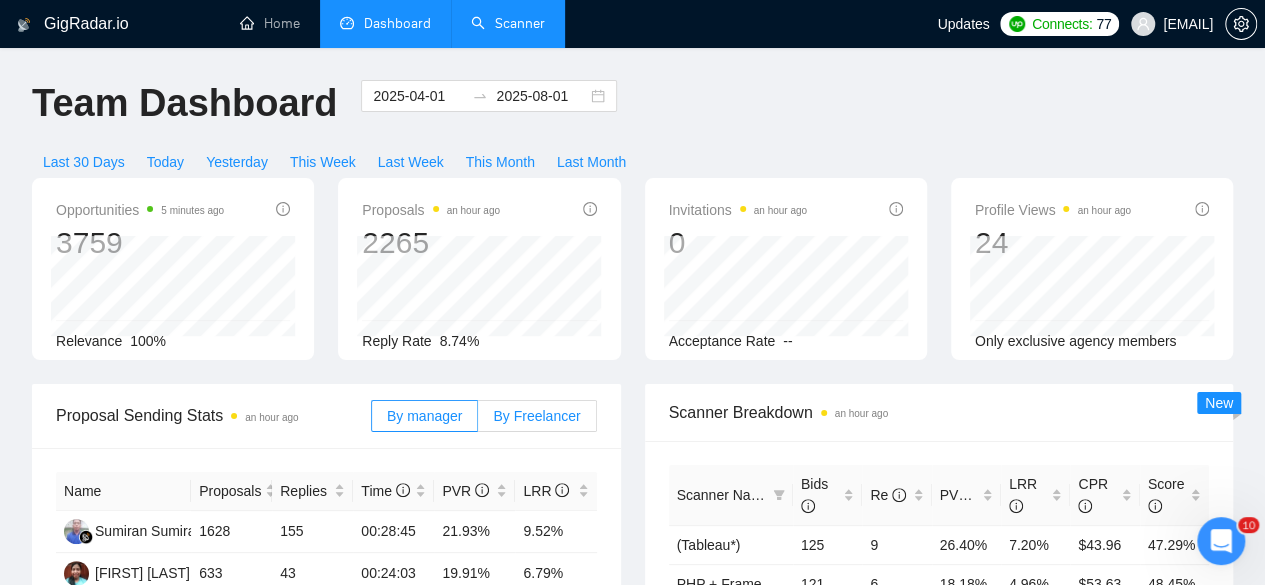 click on "By Freelancer" at bounding box center (536, 416) 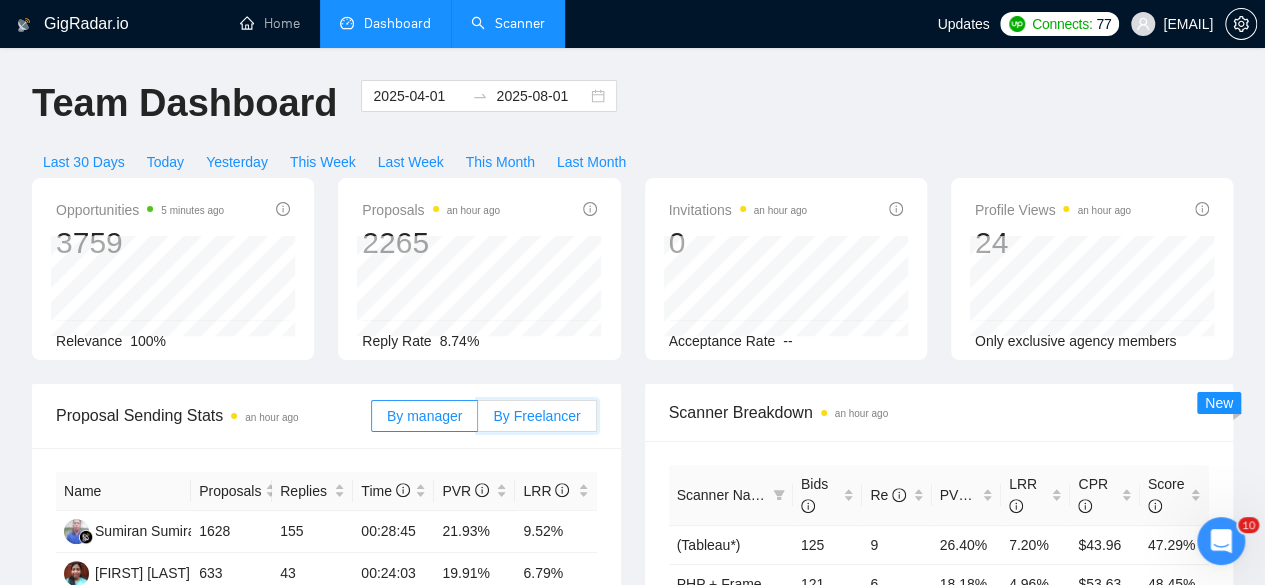 click on "By Freelancer" at bounding box center [478, 421] 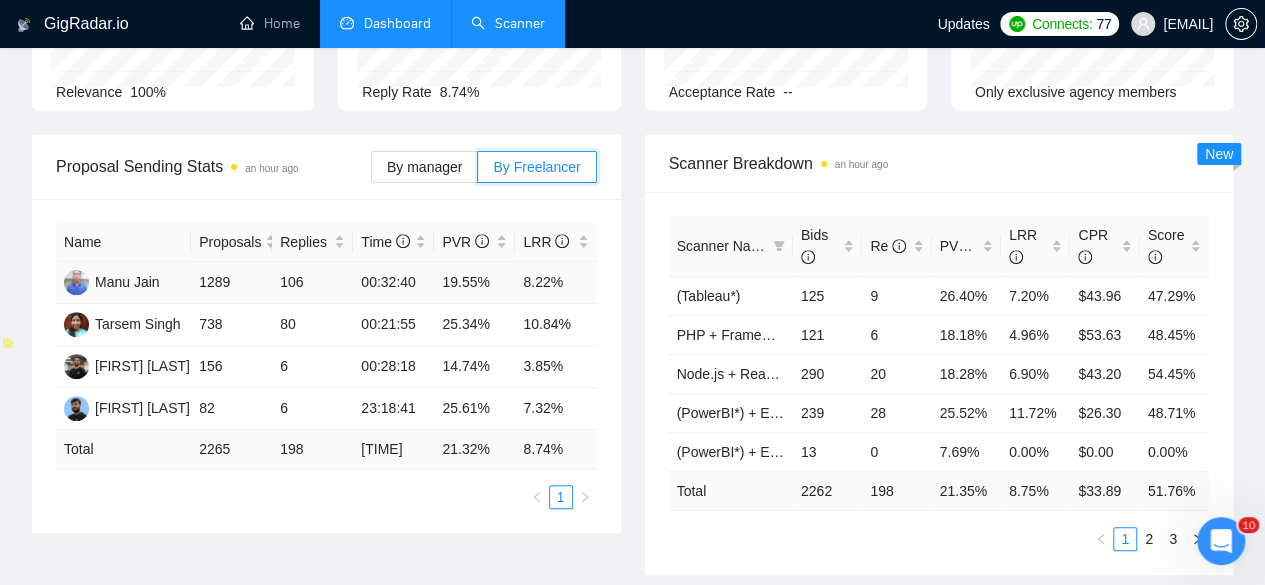 scroll, scrollTop: 250, scrollLeft: 0, axis: vertical 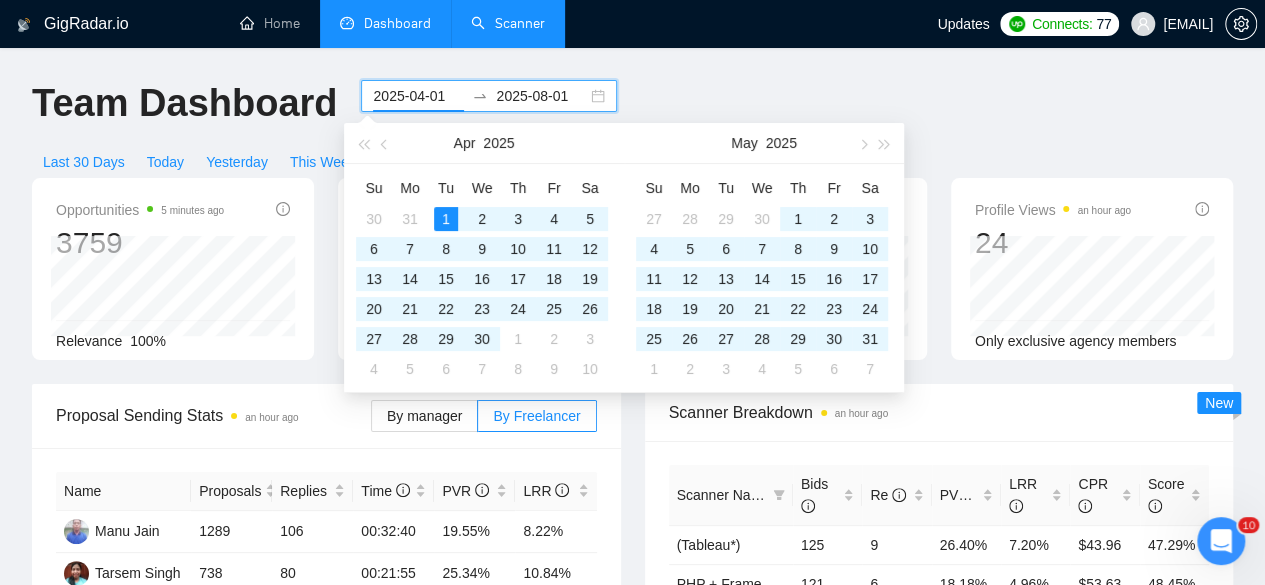 click on "2025-04-01" at bounding box center (418, 96) 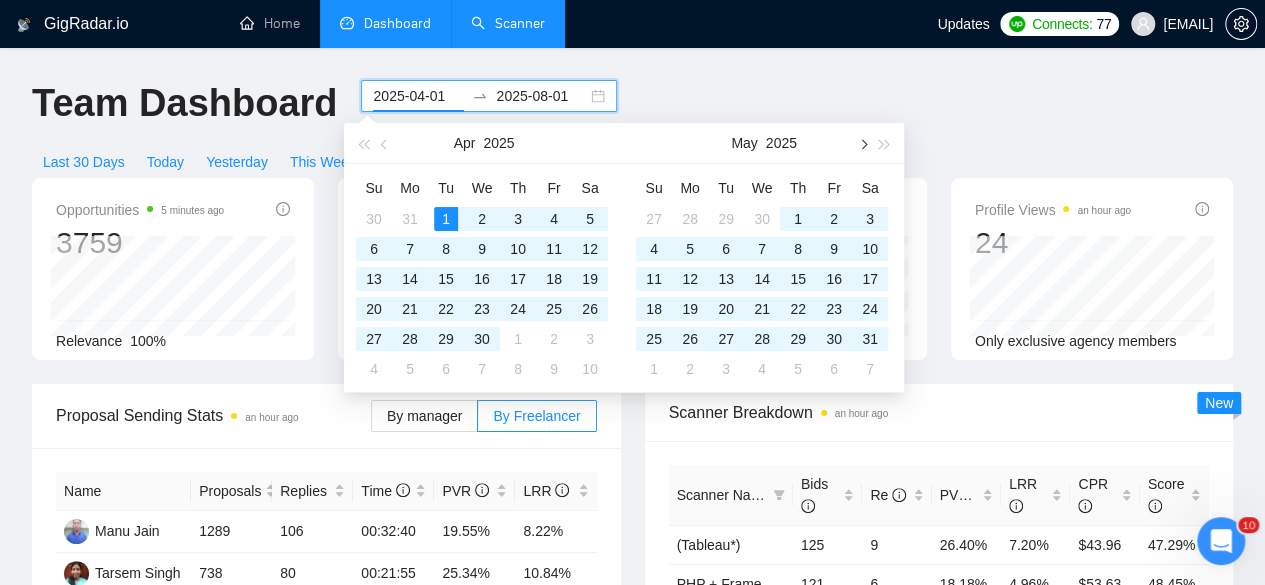 click at bounding box center [862, 144] 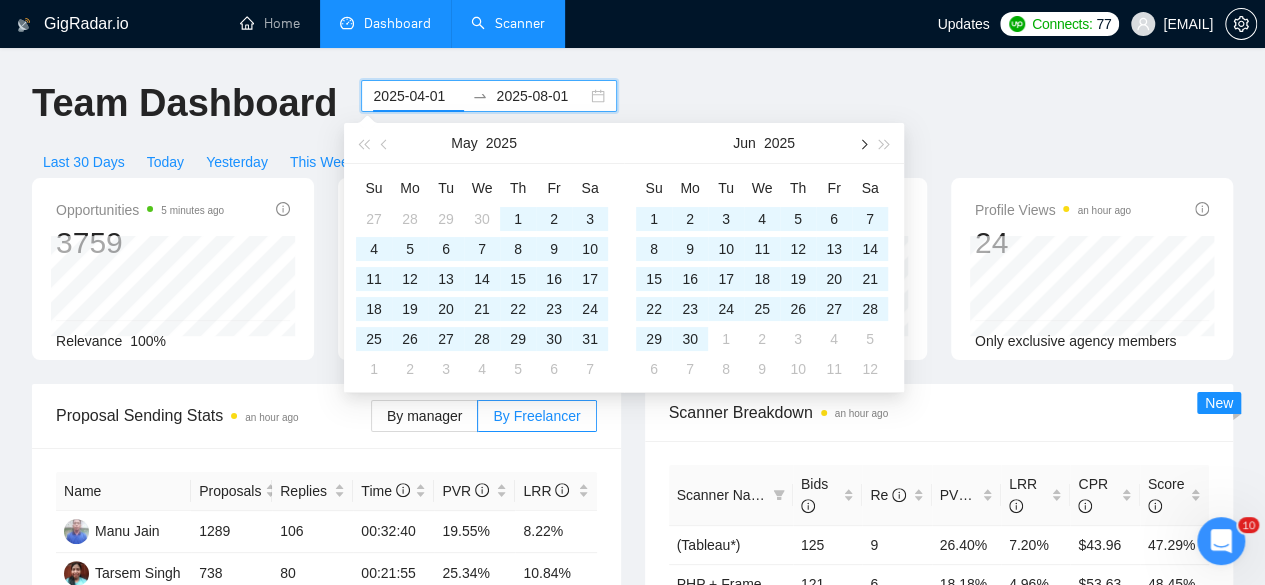 click at bounding box center (862, 144) 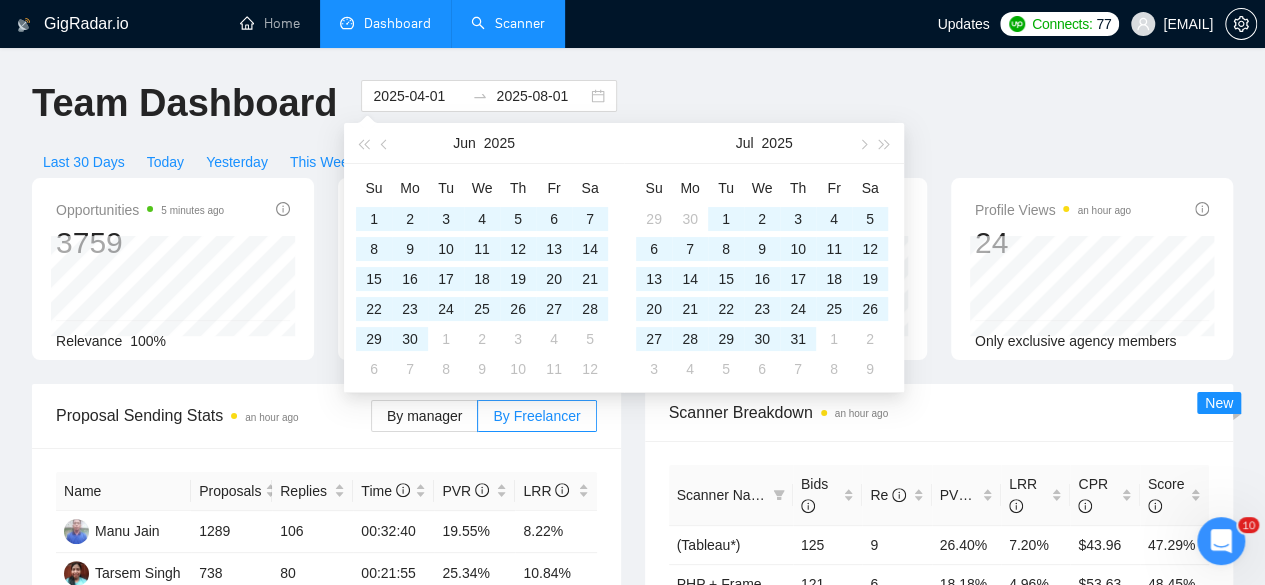 click on "Last Month" at bounding box center (591, 162) 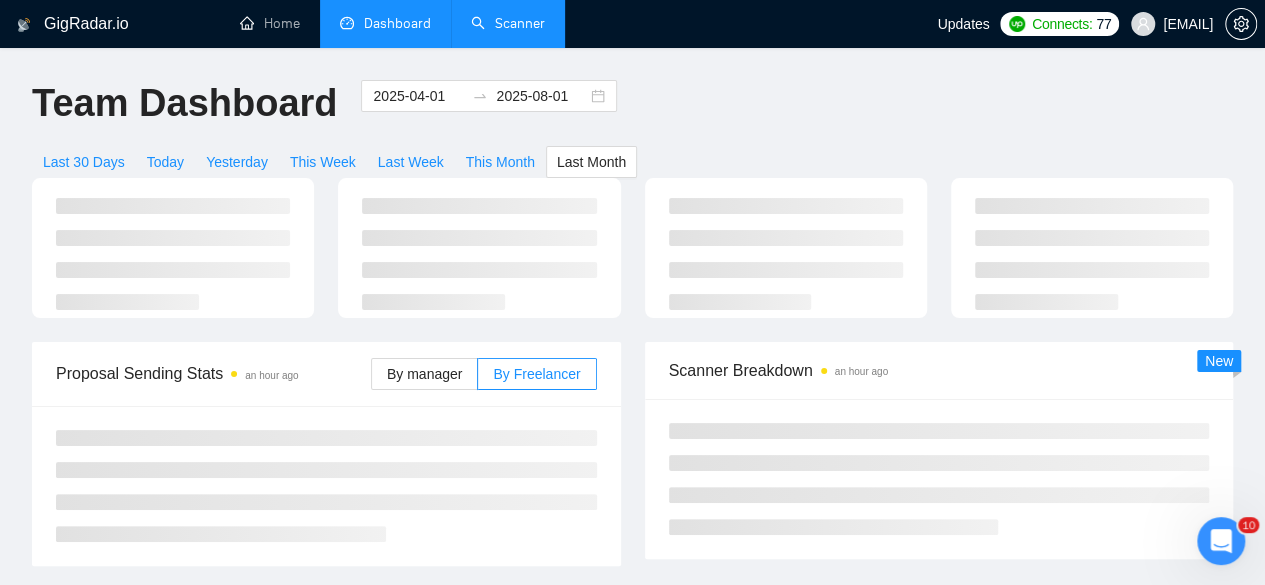type on "2025-07-01" 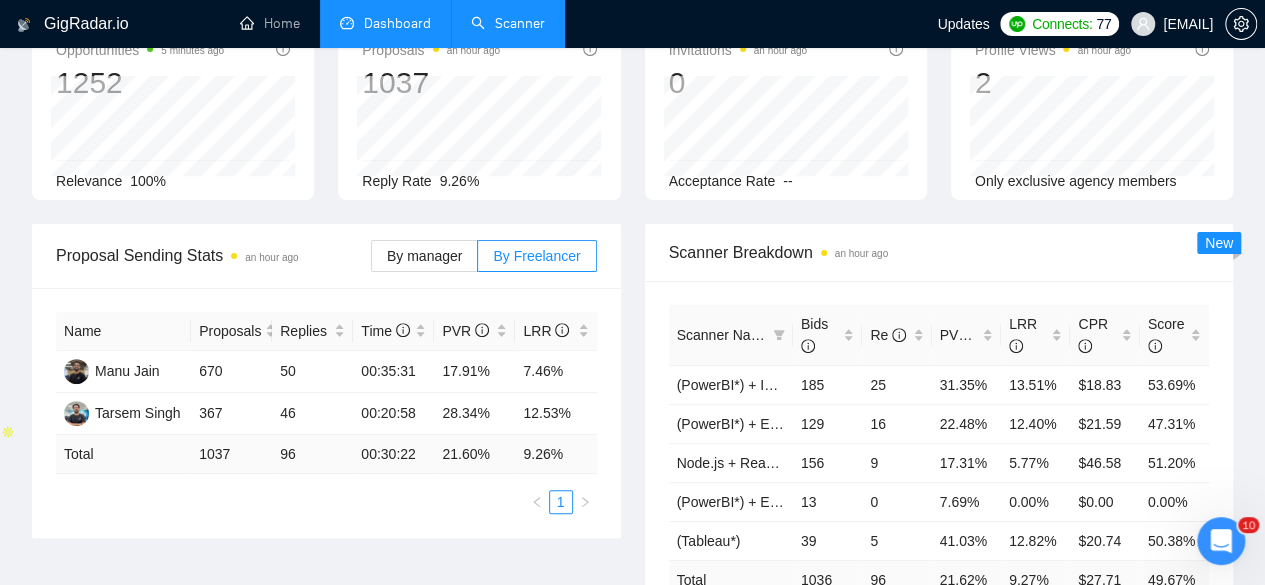 scroll, scrollTop: 161, scrollLeft: 0, axis: vertical 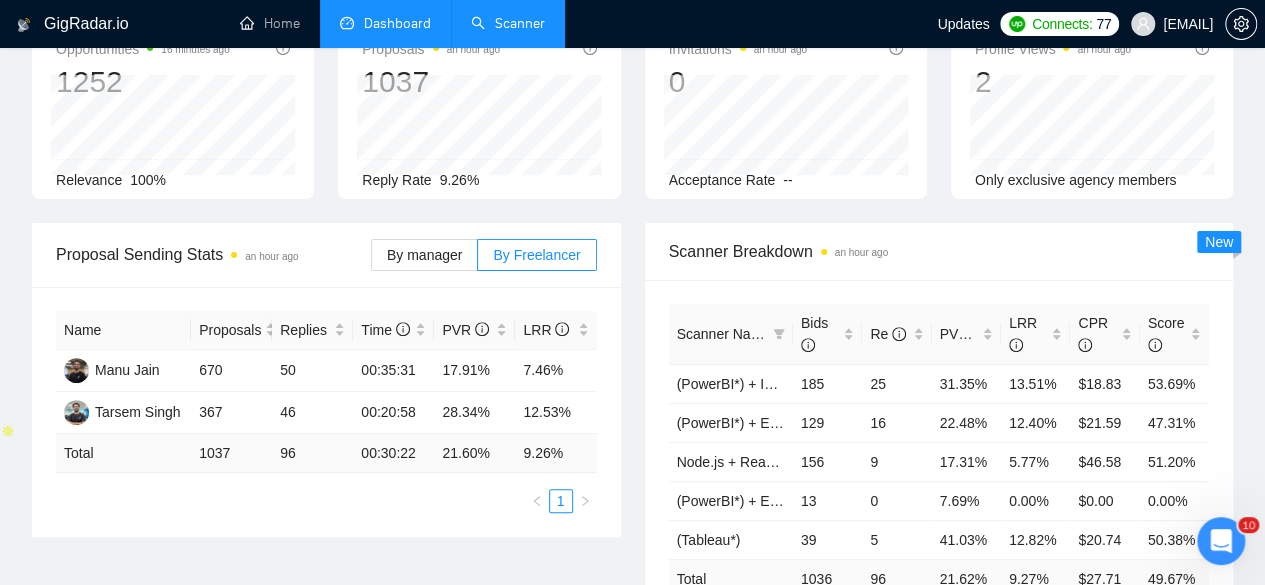 click 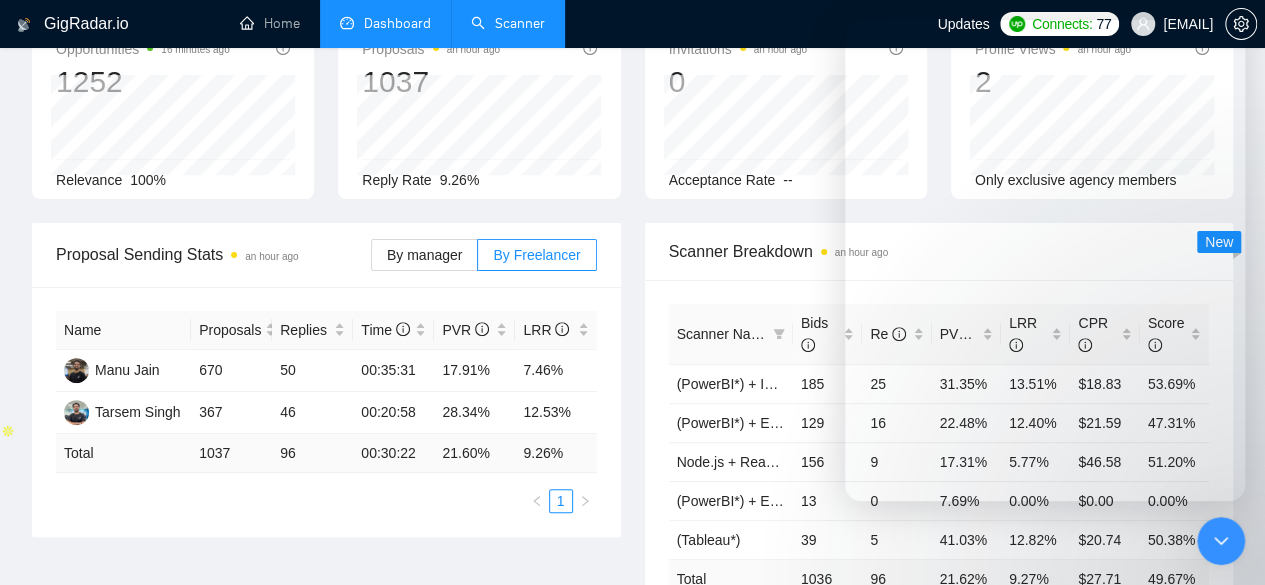 scroll, scrollTop: 2945, scrollLeft: 0, axis: vertical 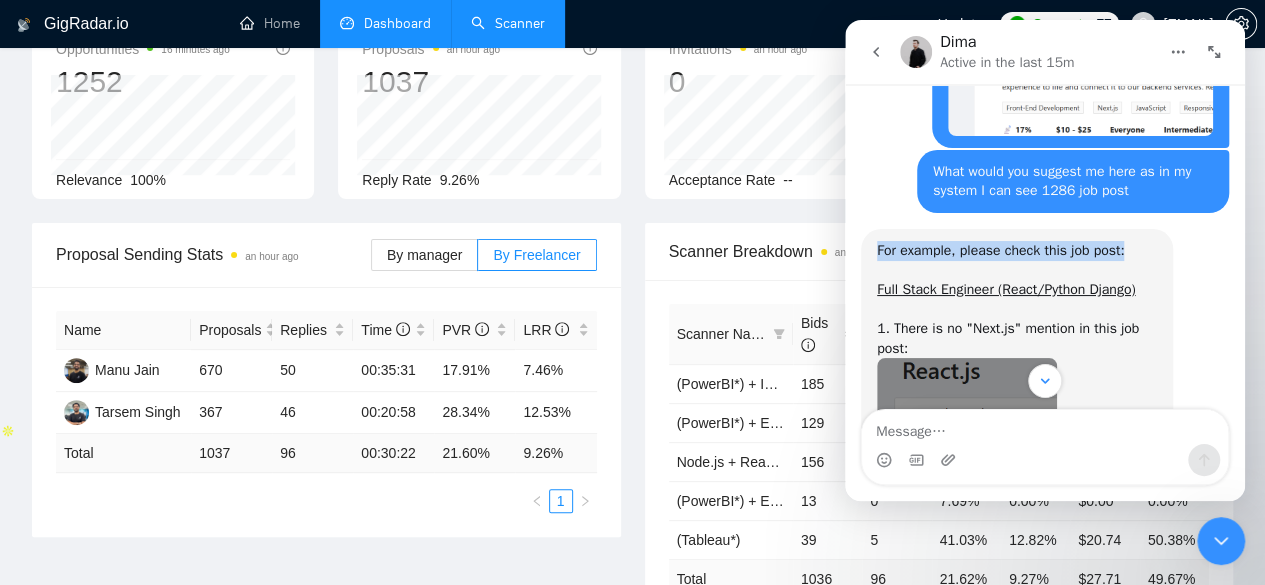 drag, startPoint x: 875, startPoint y: 251, endPoint x: 1134, endPoint y: 255, distance: 259.03088 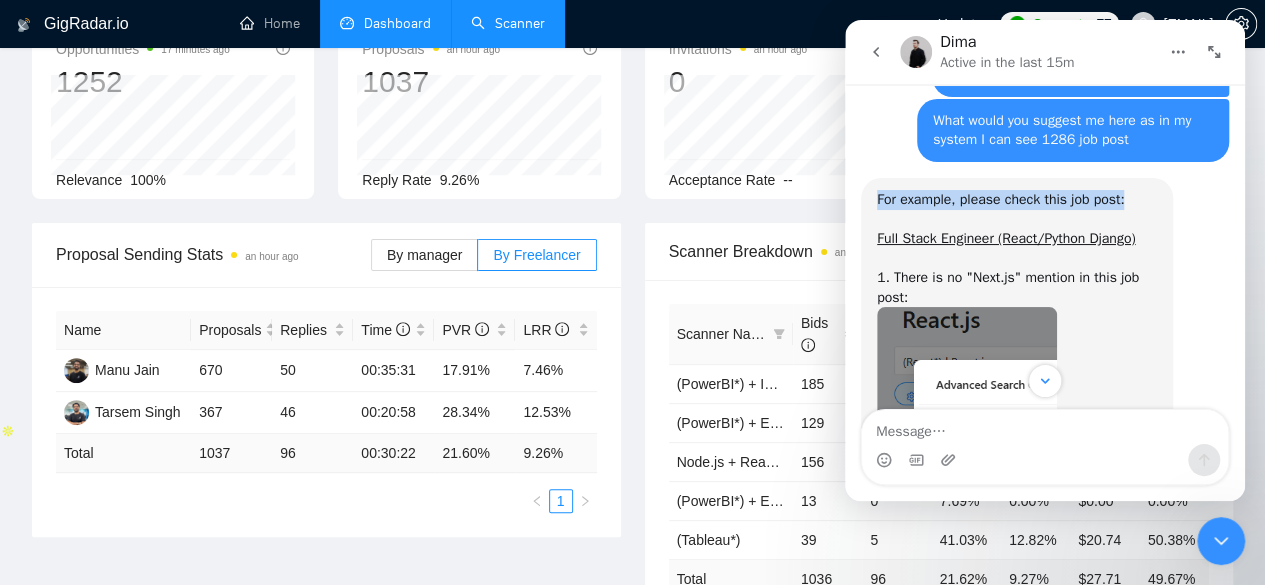 scroll, scrollTop: 2997, scrollLeft: 0, axis: vertical 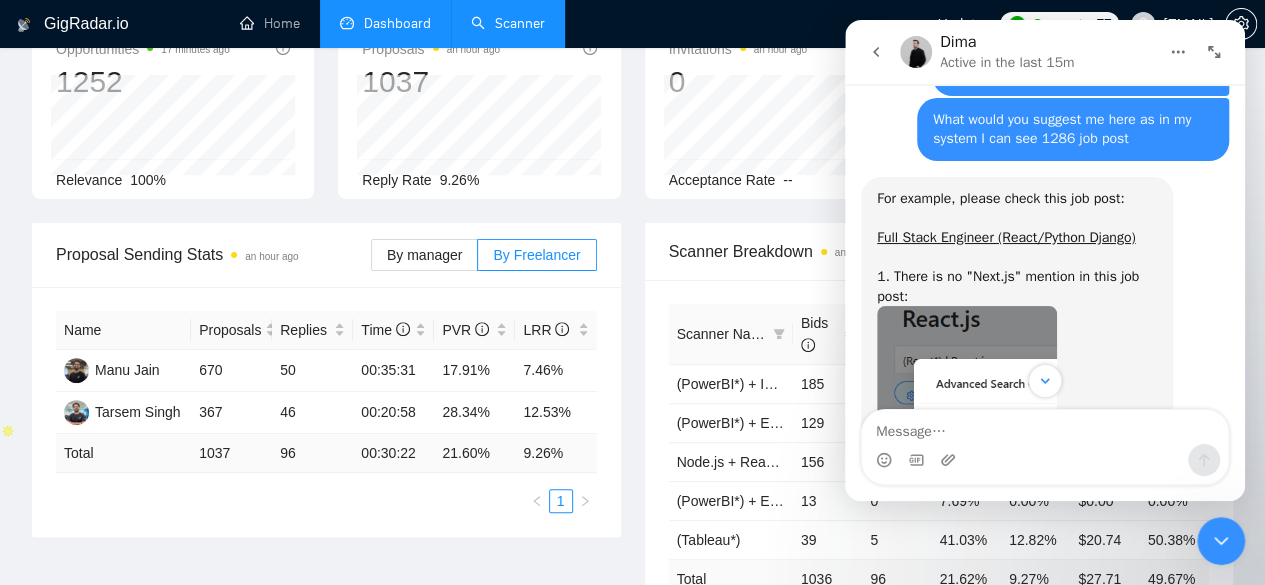 click on "For example, please check this job post:  Full Stack Engineer (React/Python Django) 1. There is no "Next.js" mention in this job post:  2.  Avg Hourly Rate Paid - $15: Job post - $10.48:  3. More importantly, your scanners are adjusted to search MERN stack jobs, but here you are asking about React + Python. It is naturaly that such jobs will be skipped, as it is a different stack in your search.  So, it would be a good idea to create a separate scanner here 🙌 [FIRST]    •   18m ago" at bounding box center [1045, 814] 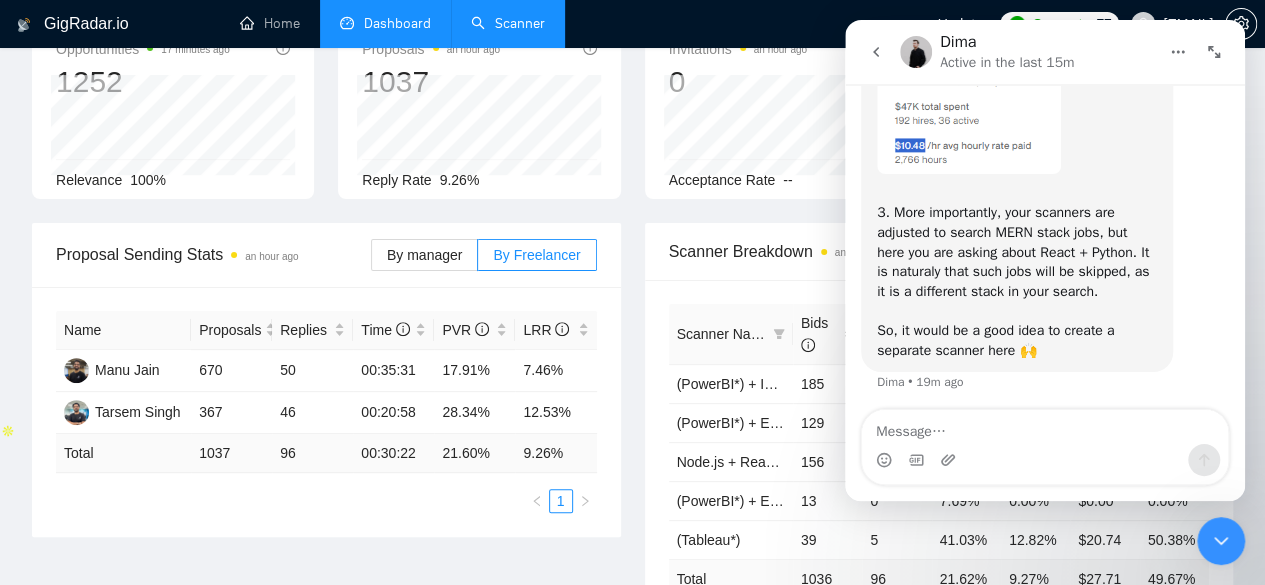 scroll, scrollTop: 4034, scrollLeft: 0, axis: vertical 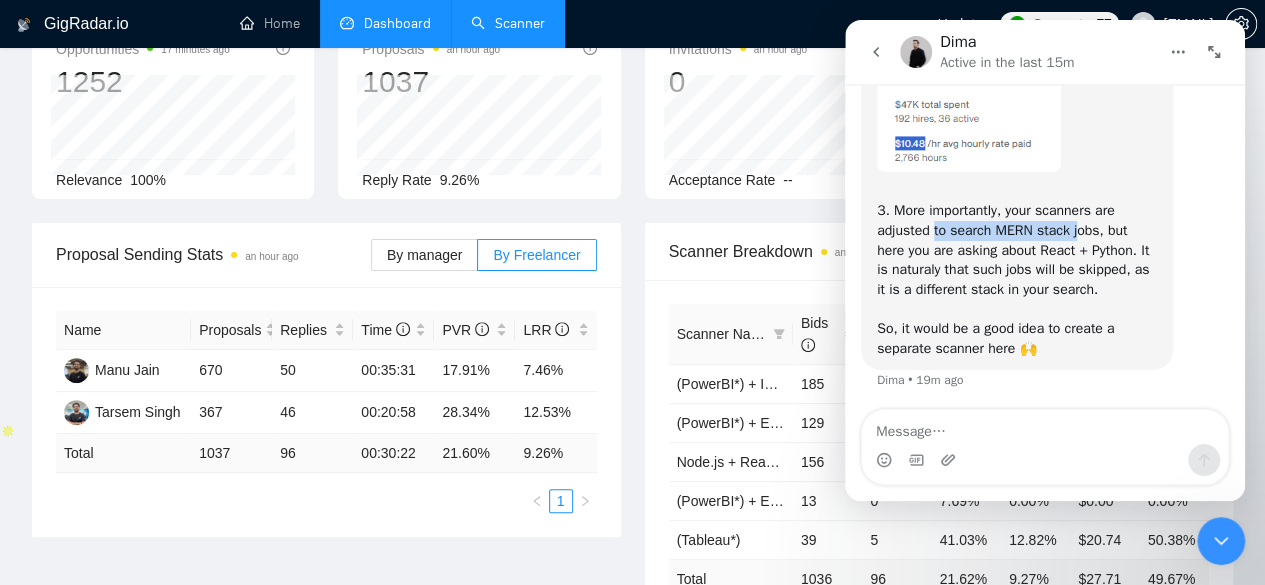 drag, startPoint x: 933, startPoint y: 230, endPoint x: 1079, endPoint y: 235, distance: 146.08559 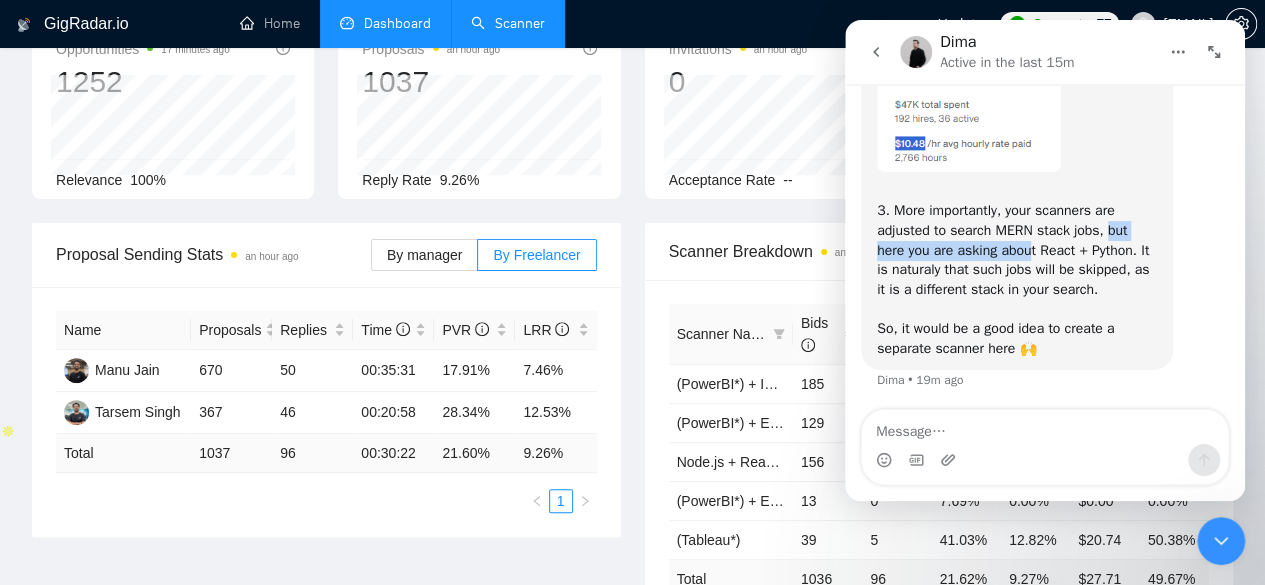 drag, startPoint x: 1107, startPoint y: 235, endPoint x: 1001, endPoint y: 255, distance: 107.87029 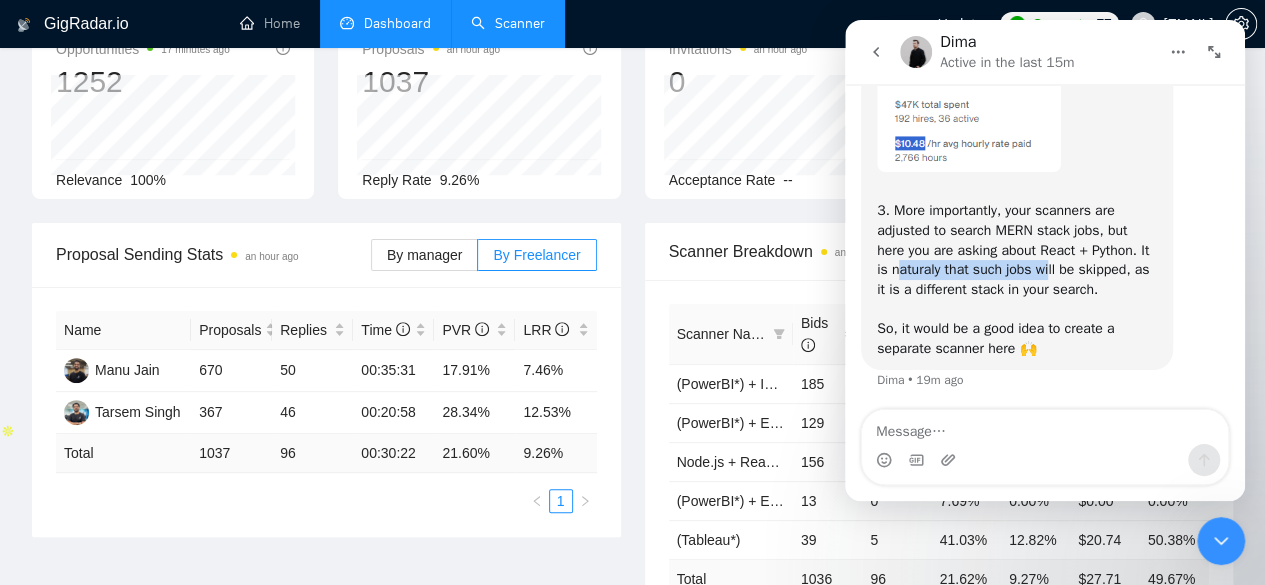 drag, startPoint x: 887, startPoint y: 273, endPoint x: 1035, endPoint y: 270, distance: 148.0304 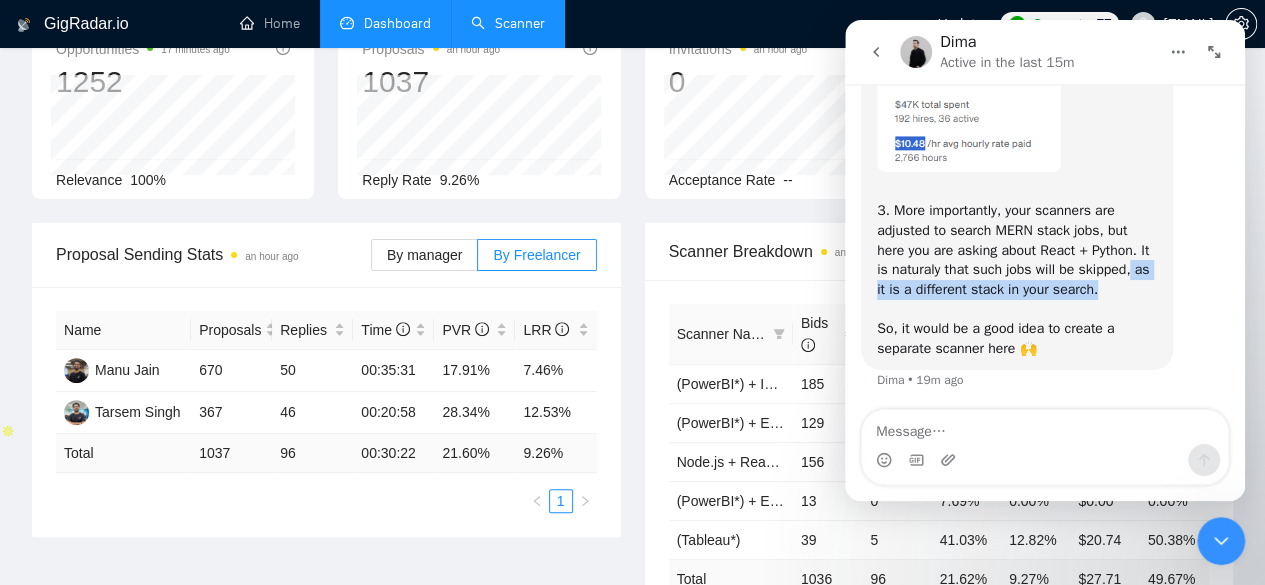 drag, startPoint x: 1116, startPoint y: 272, endPoint x: 1119, endPoint y: 285, distance: 13.341664 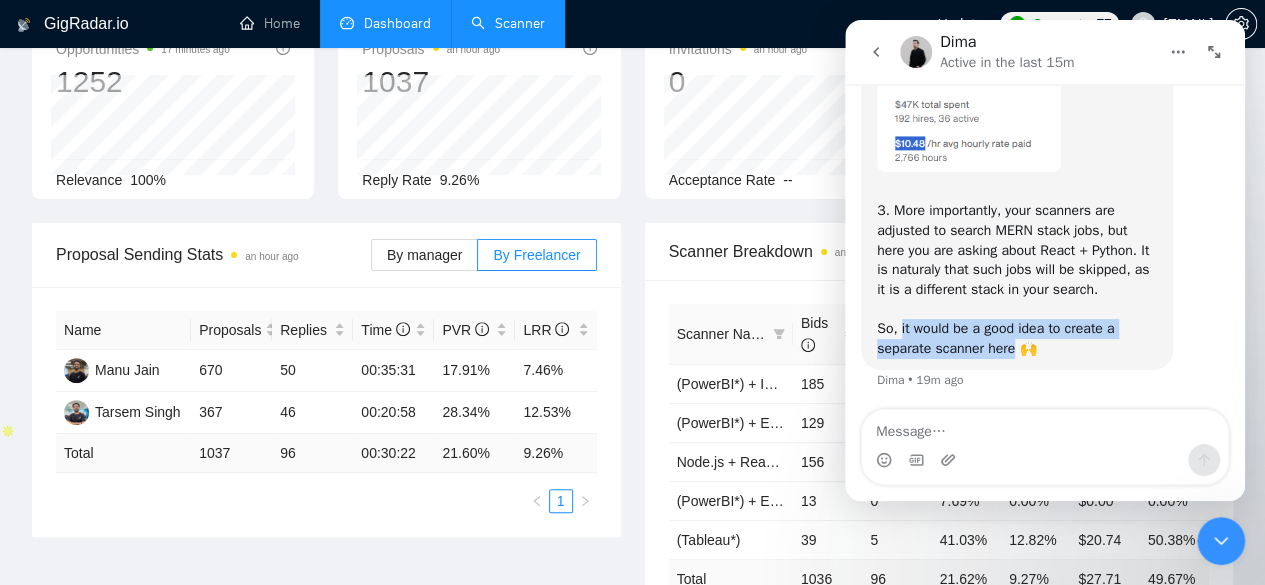 drag, startPoint x: 900, startPoint y: 333, endPoint x: 1013, endPoint y: 347, distance: 113.86395 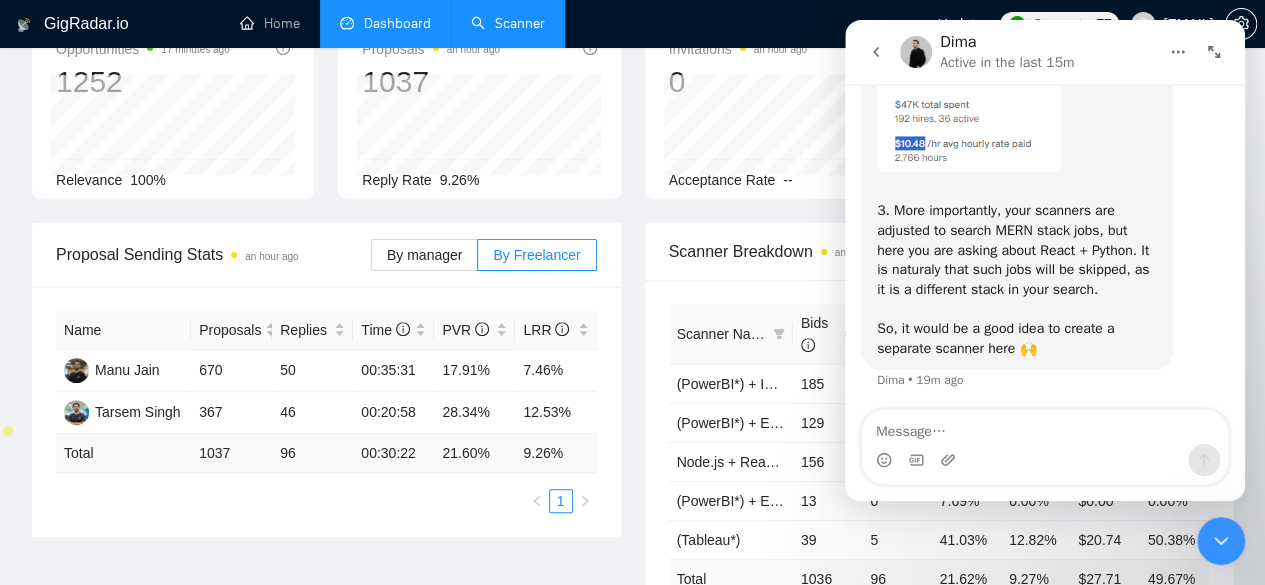 click on "3. More importantly, your scanners are adjusted to search MERN stack jobs, but here you are asking about React + Python. It is naturaly that such jobs will be skipped, as it is a different stack in your search.  So, it would be a good idea to create a separate scanner here 🙌" at bounding box center [1017, 270] 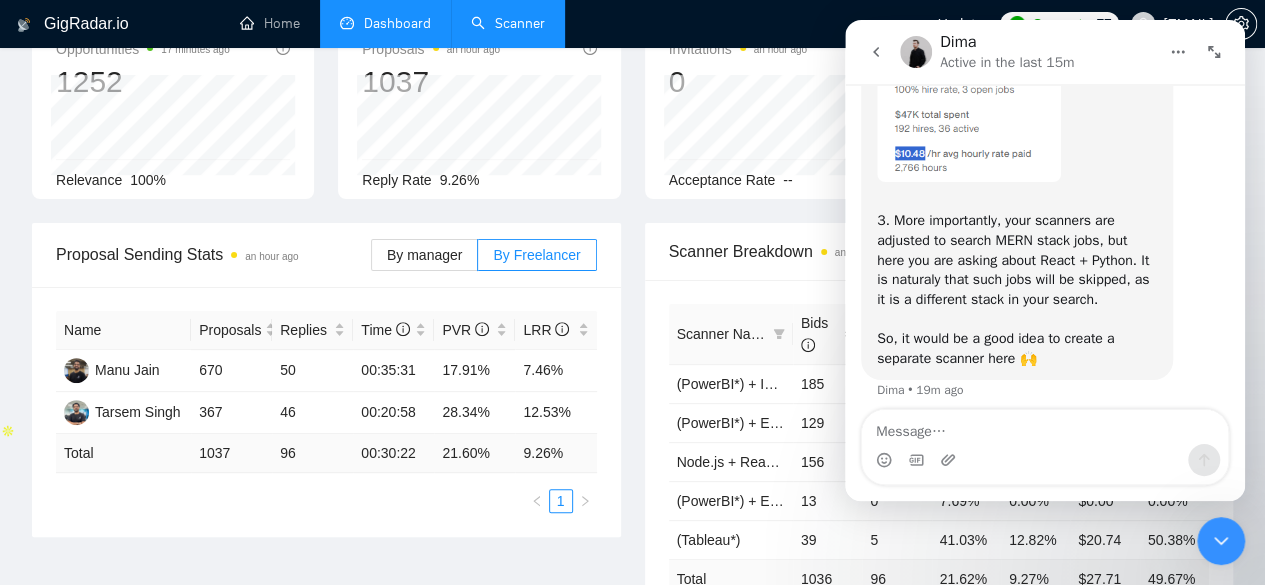 scroll, scrollTop: 4034, scrollLeft: 0, axis: vertical 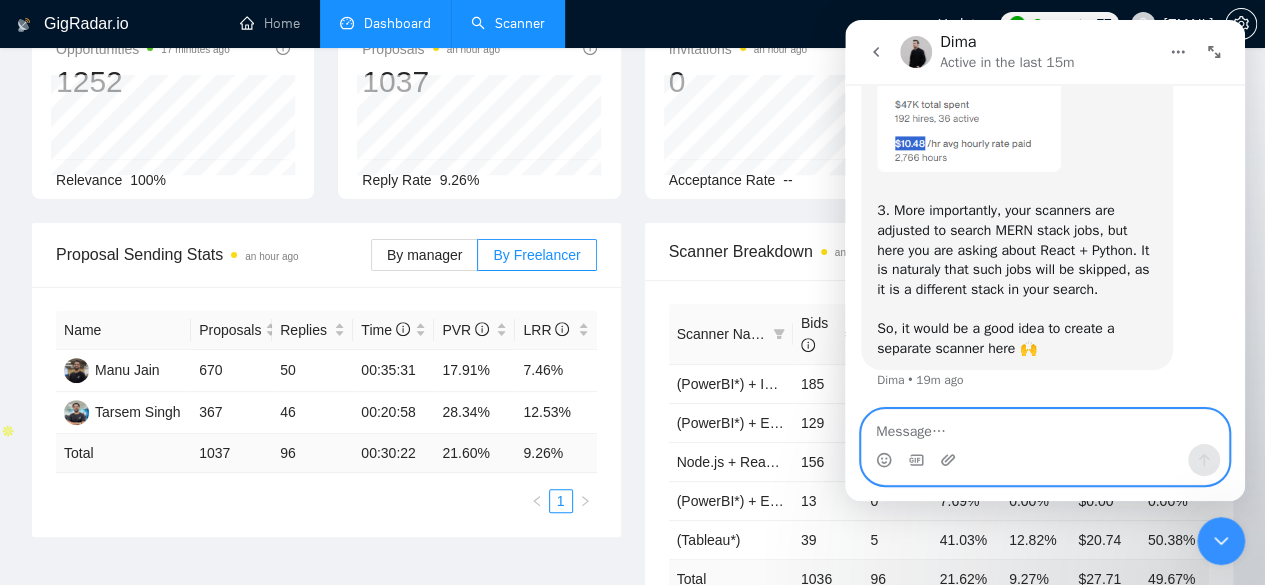 click at bounding box center (1045, 427) 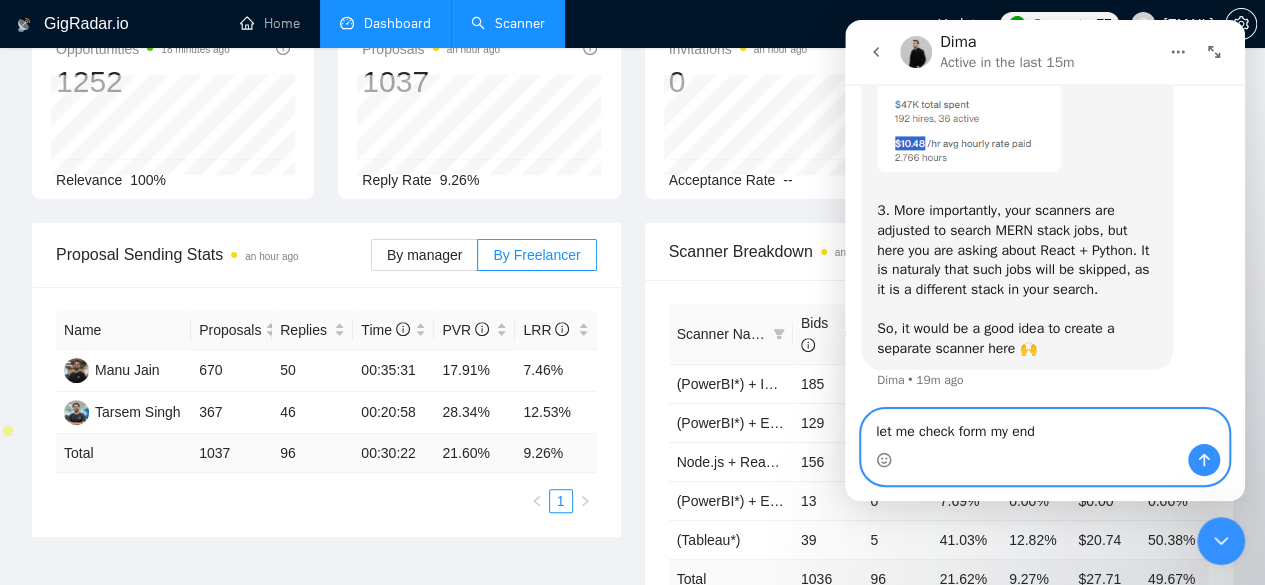 type on "let me check form my end" 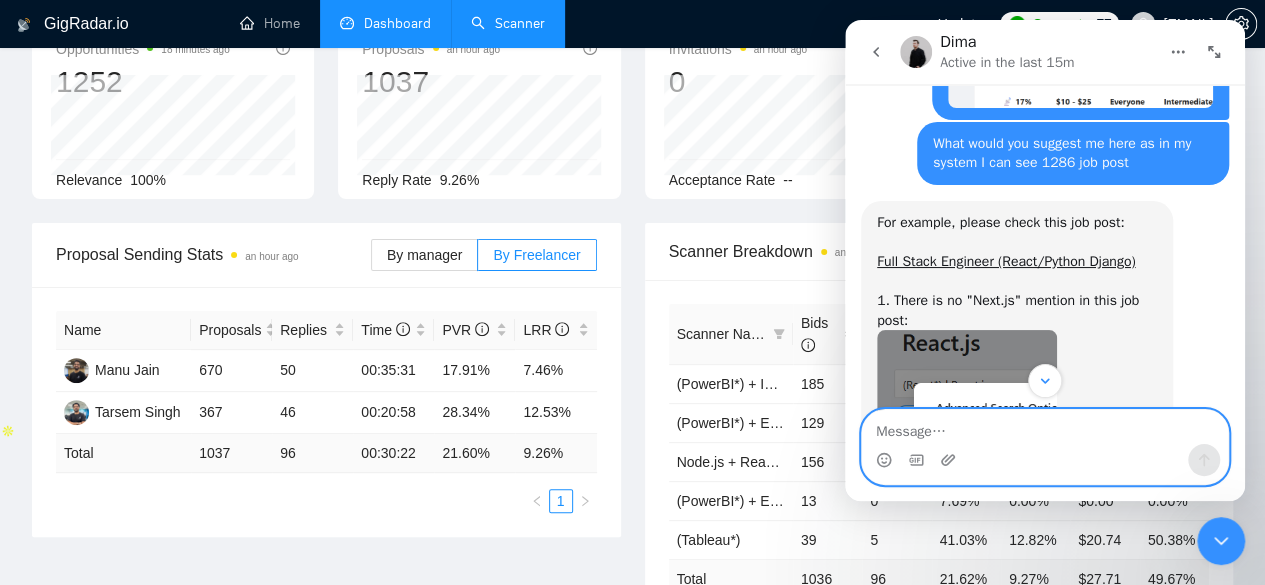 scroll, scrollTop: 2972, scrollLeft: 0, axis: vertical 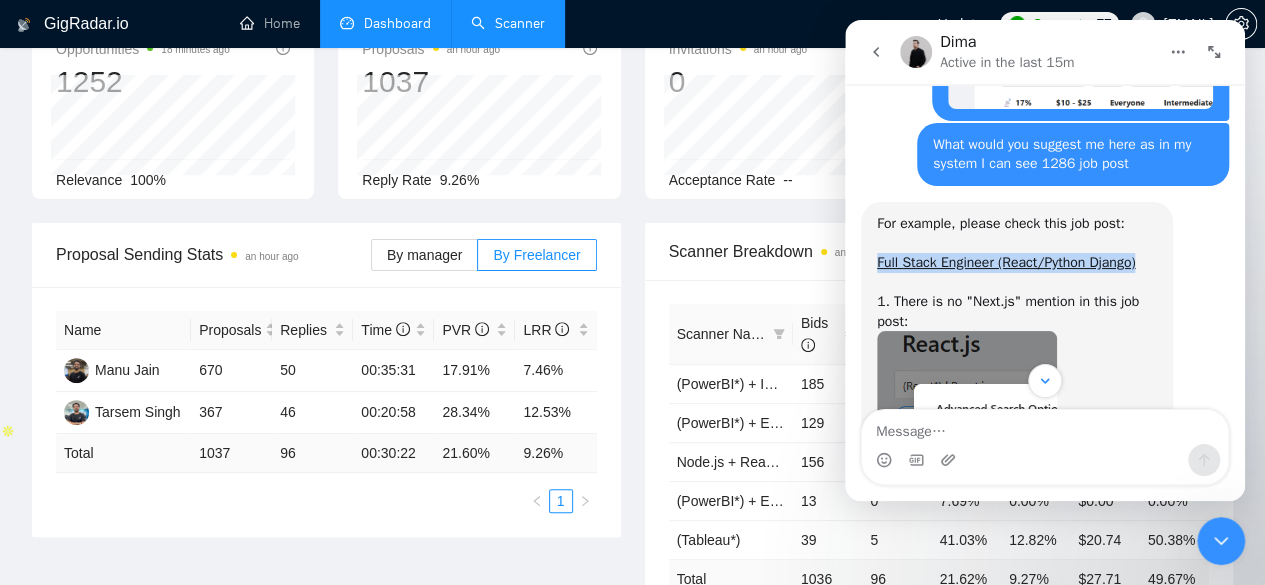 drag, startPoint x: 1136, startPoint y: 258, endPoint x: 861, endPoint y: 266, distance: 275.11633 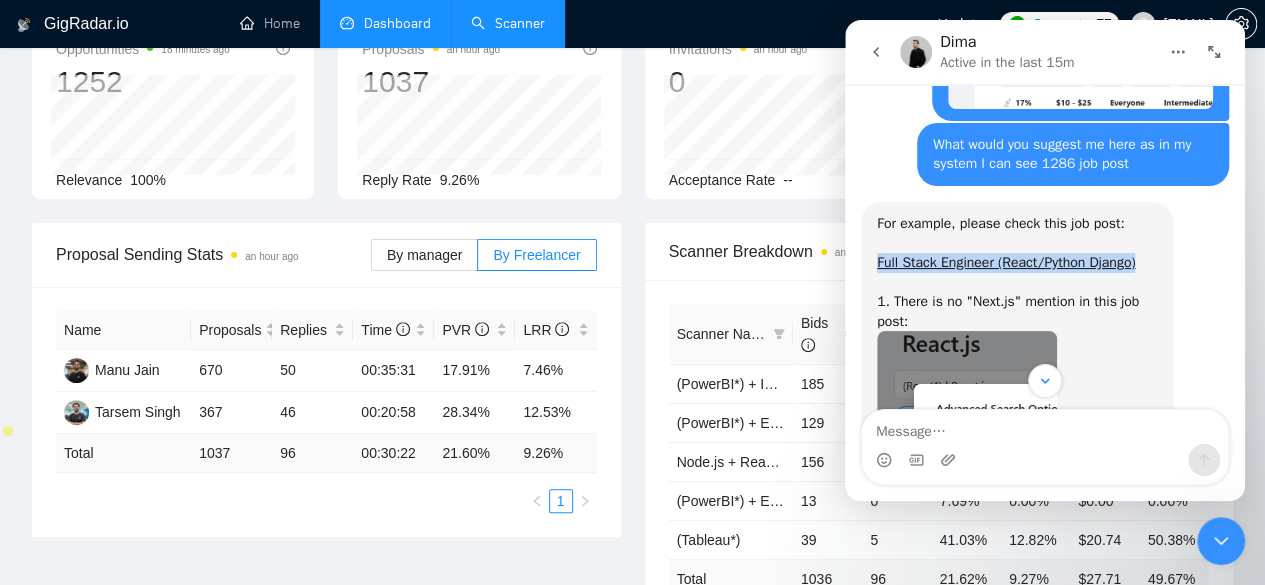 click on "For example, please check this job post:  Full Stack Engineer (React/Python Django) 1. There is no "Next.js" mention in this job post:  2.  Avg Hourly Rate Paid - $15: Job post - $10.48:  3. More importantly, your scanners are adjusted to search MERN stack jobs, but here you are asking about React + Python. It is naturaly that such jobs will be skipped, as it is a different stack in your search.  So, it would be a good idea to create a separate scanner here 🙌 [FIRST]    •   20m ago" at bounding box center [1017, 817] 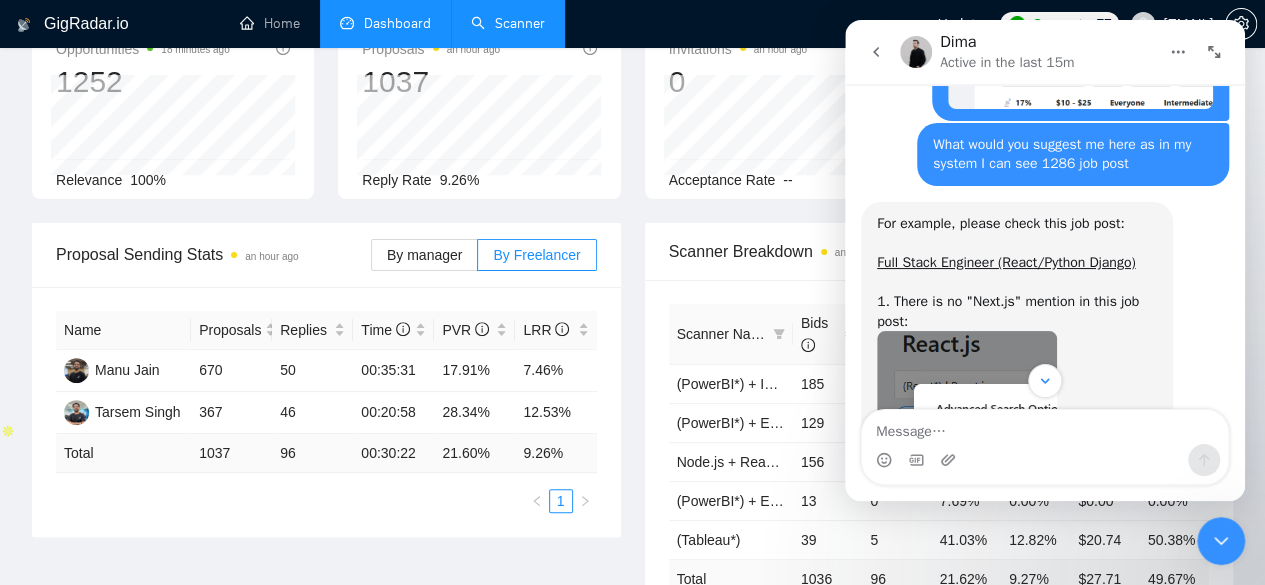 click on "What would you suggest me here as in my system I can see 1286 job post [EMAIL]    •   33m ago" at bounding box center [1045, 162] 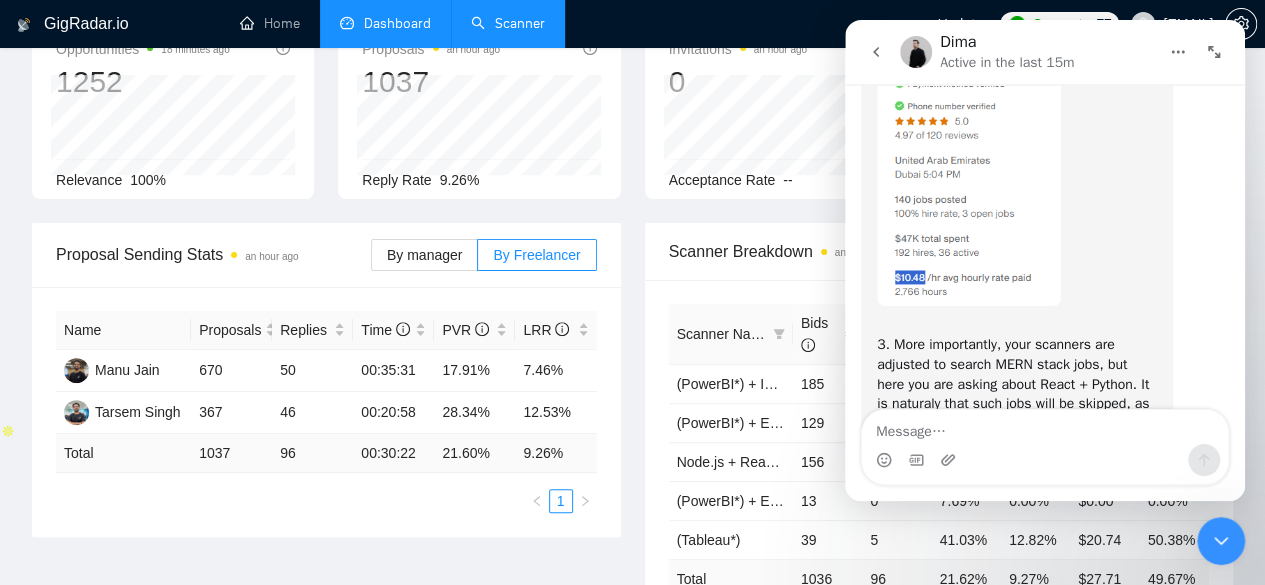 scroll, scrollTop: 4094, scrollLeft: 0, axis: vertical 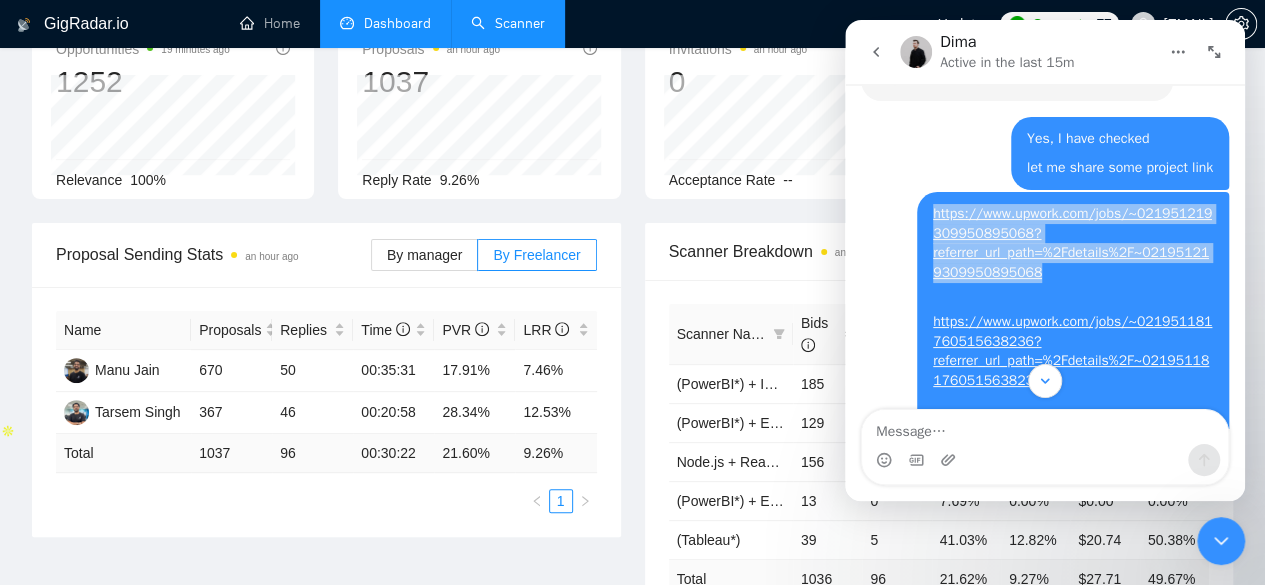 drag, startPoint x: 1027, startPoint y: 291, endPoint x: 919, endPoint y: 243, distance: 118.186295 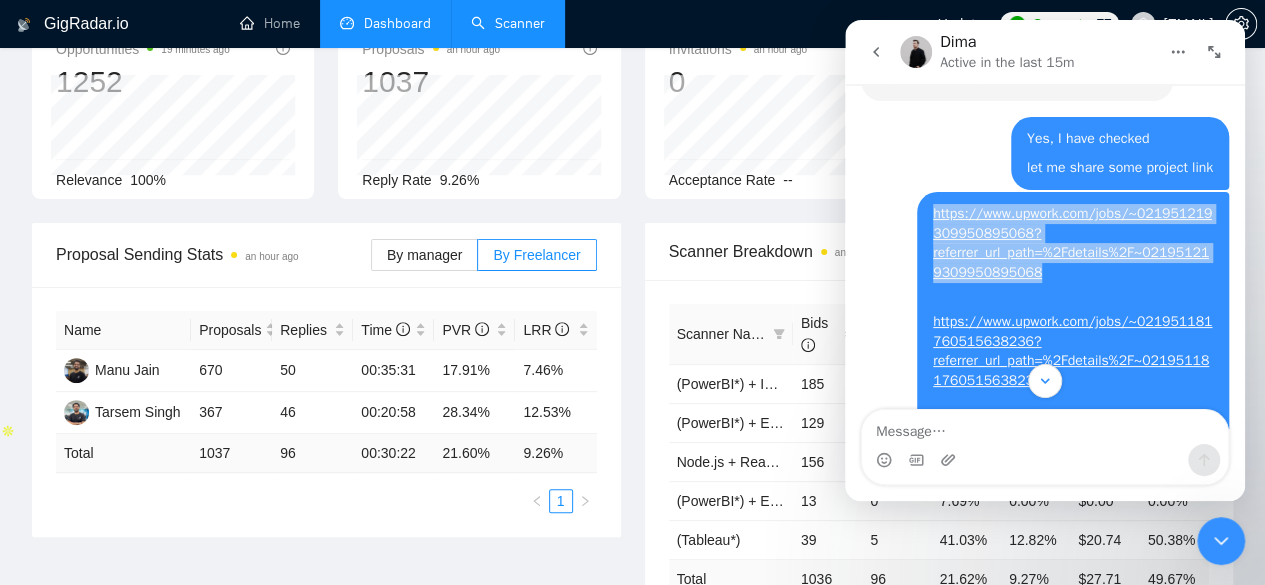 click on "https://www.upwork.com/jobs/~021951219309950895068?referrer_url_path=%2Fdetails%2F~021951219309950895068 https://www.upwork.com/jobs/~021951181760515638236?referrer_url_path=%2Fdetails%2F~021951181760515638236 https://www.upwork.com/jobs/~021951187061126314164?referrer_url_path=%2Fdetails%2F~021951187061126314164 https://www.upwork.com/jobs/~021951177368819579060?referrer_url_path=%2Fdetails%2F~021951177368819579060 [EMAIL]    •   1h ago" at bounding box center [1073, 405] 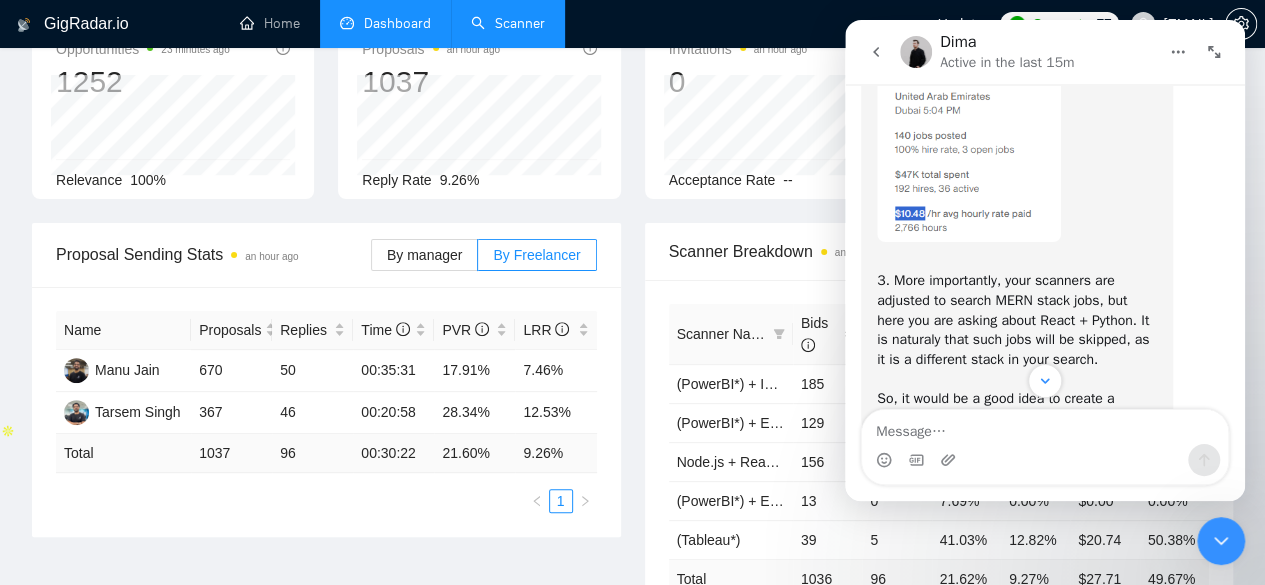 scroll, scrollTop: 4094, scrollLeft: 0, axis: vertical 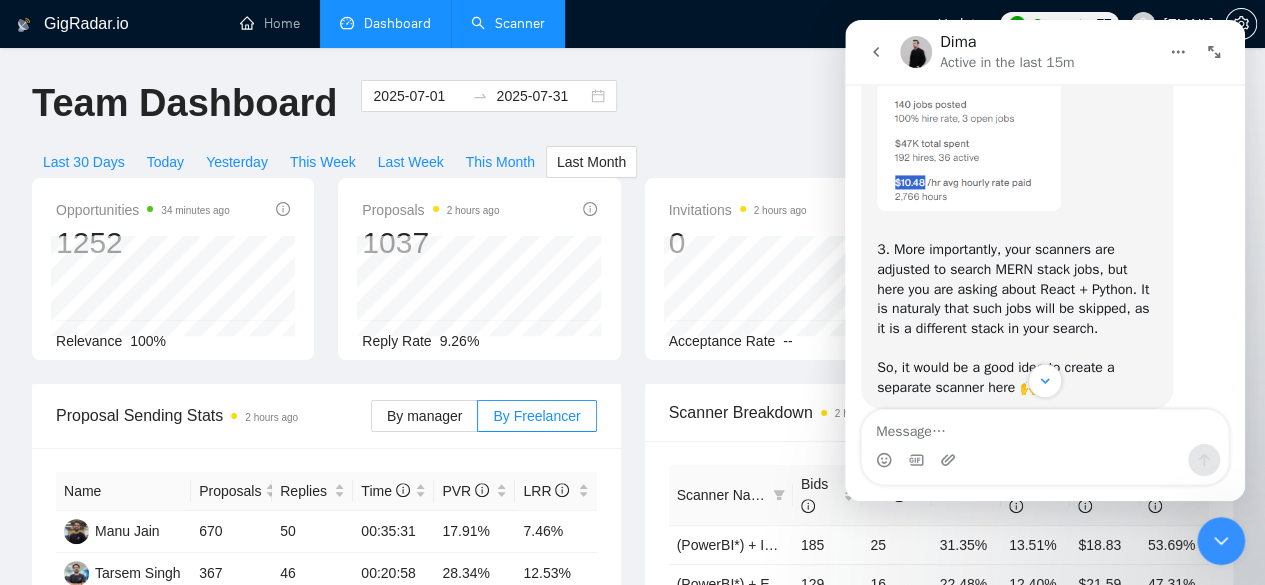 click on "Scanner" at bounding box center (508, 23) 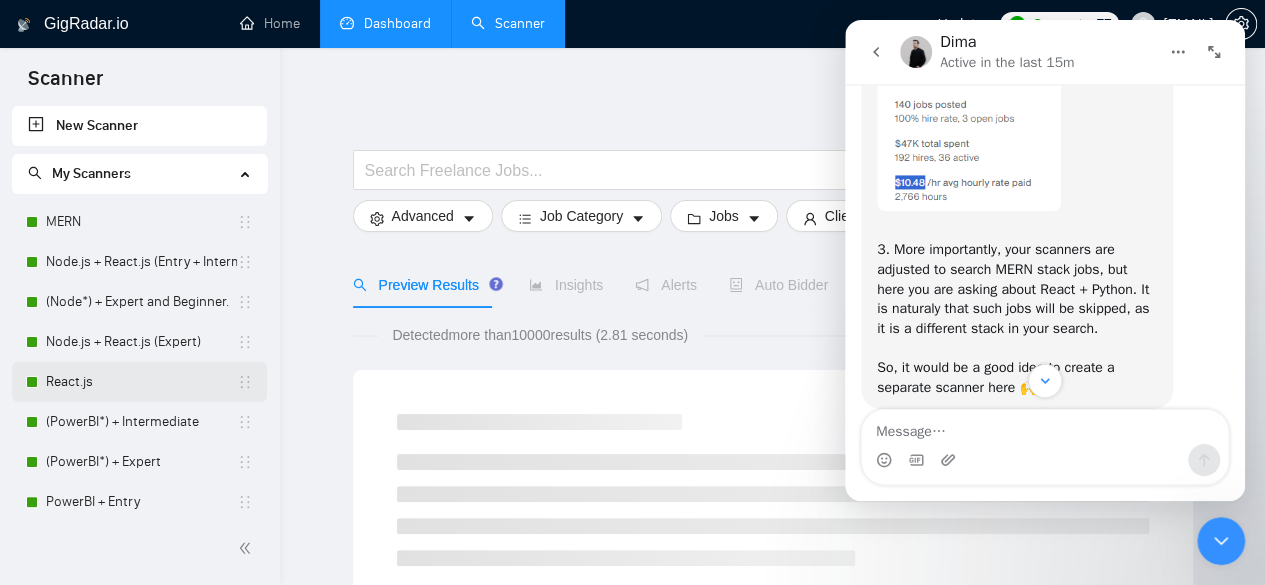 click on "React.js" at bounding box center [141, 382] 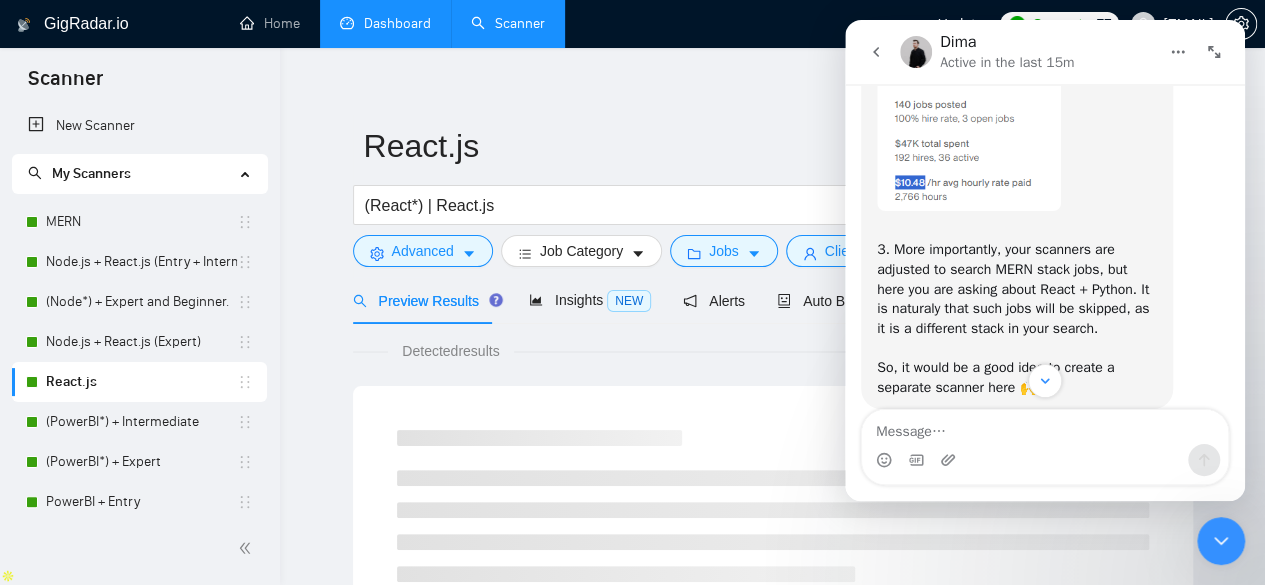 scroll, scrollTop: 20, scrollLeft: 0, axis: vertical 